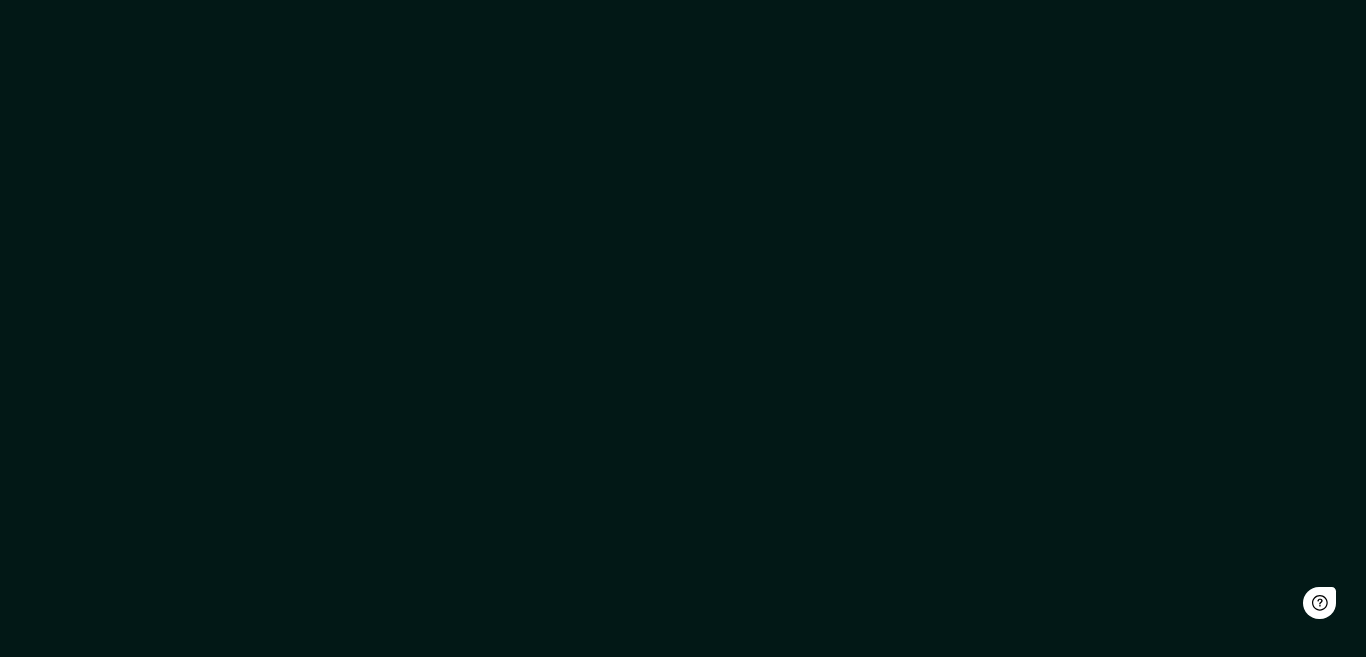scroll, scrollTop: 0, scrollLeft: 0, axis: both 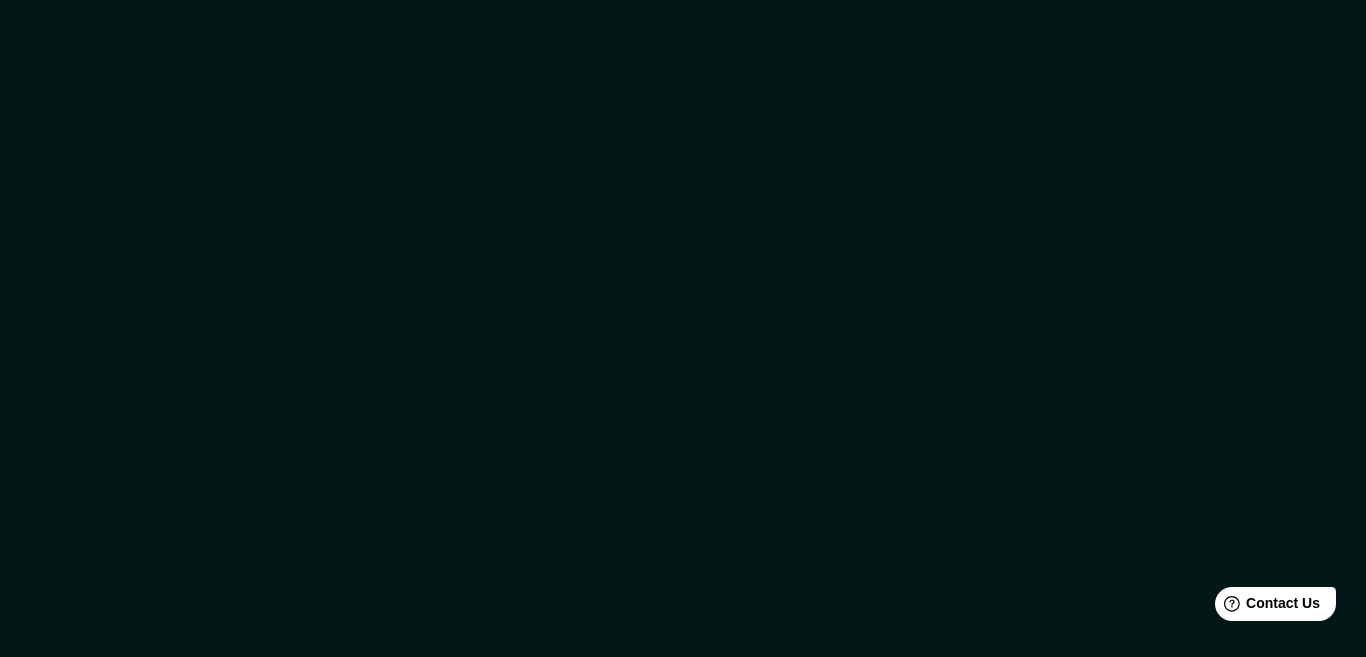 click at bounding box center (683, 328) 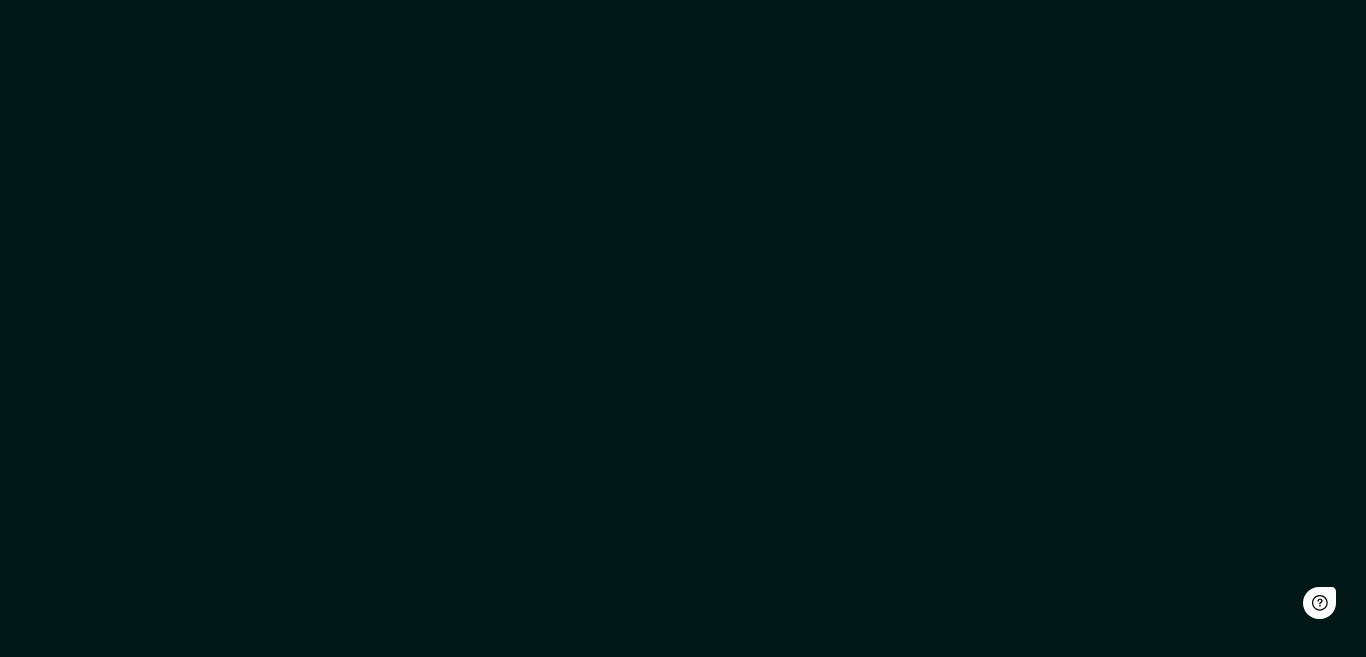 scroll, scrollTop: 0, scrollLeft: 0, axis: both 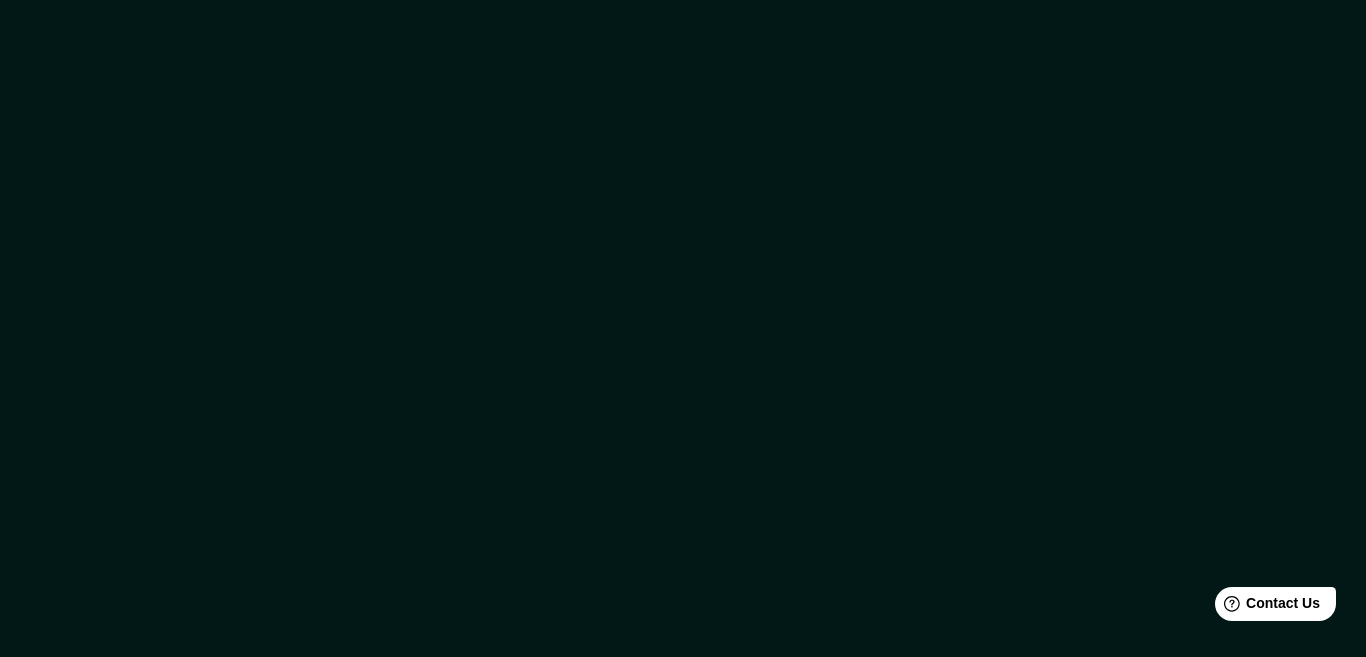 click at bounding box center (683, 328) 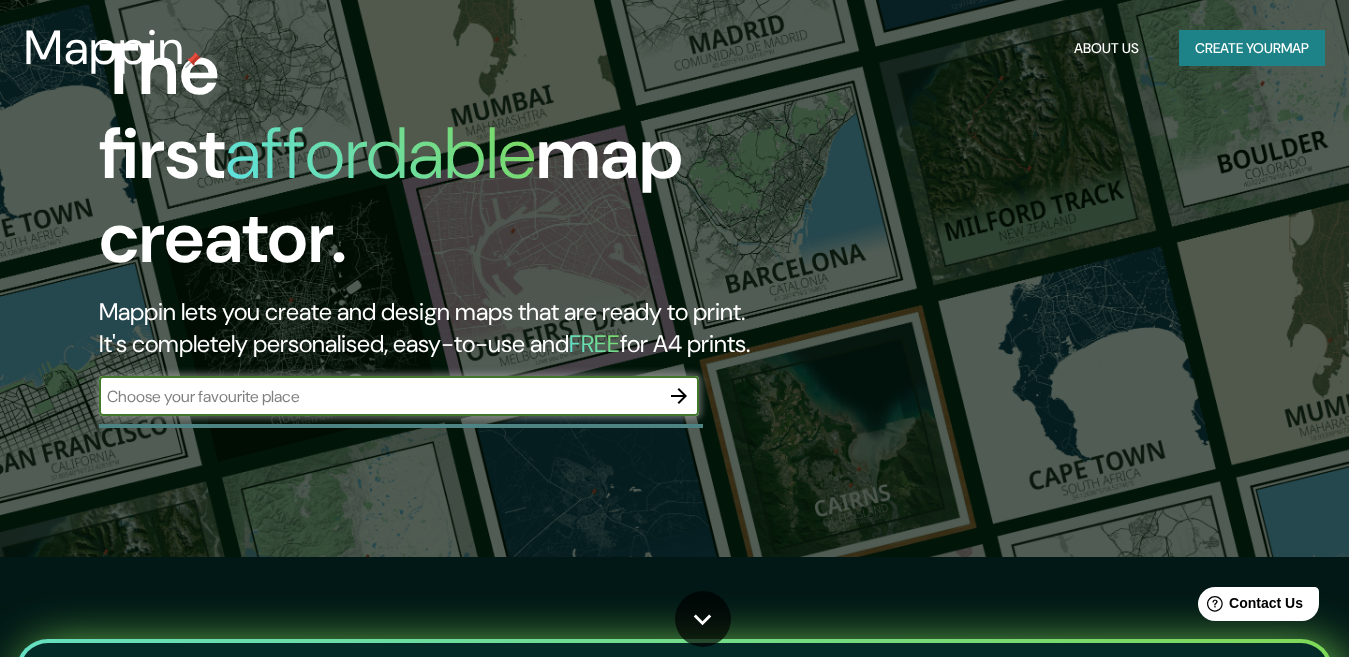 scroll, scrollTop: 0, scrollLeft: 0, axis: both 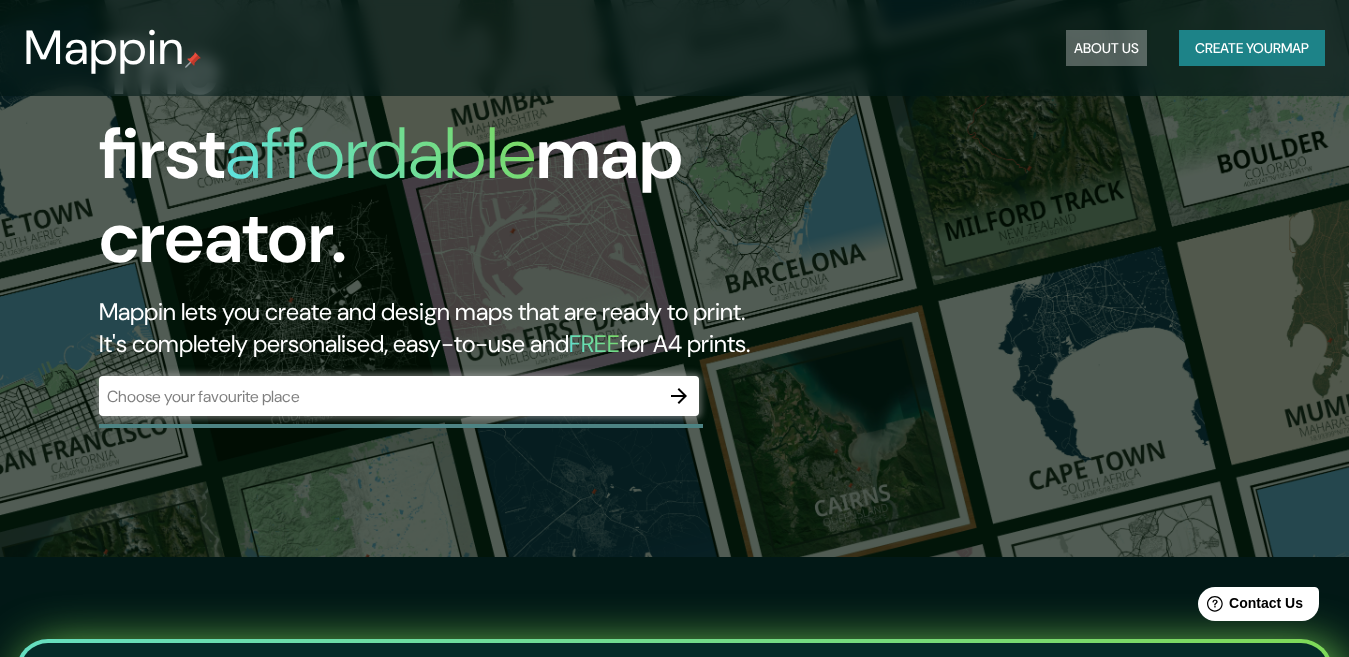 click on "About Us" at bounding box center (1106, 48) 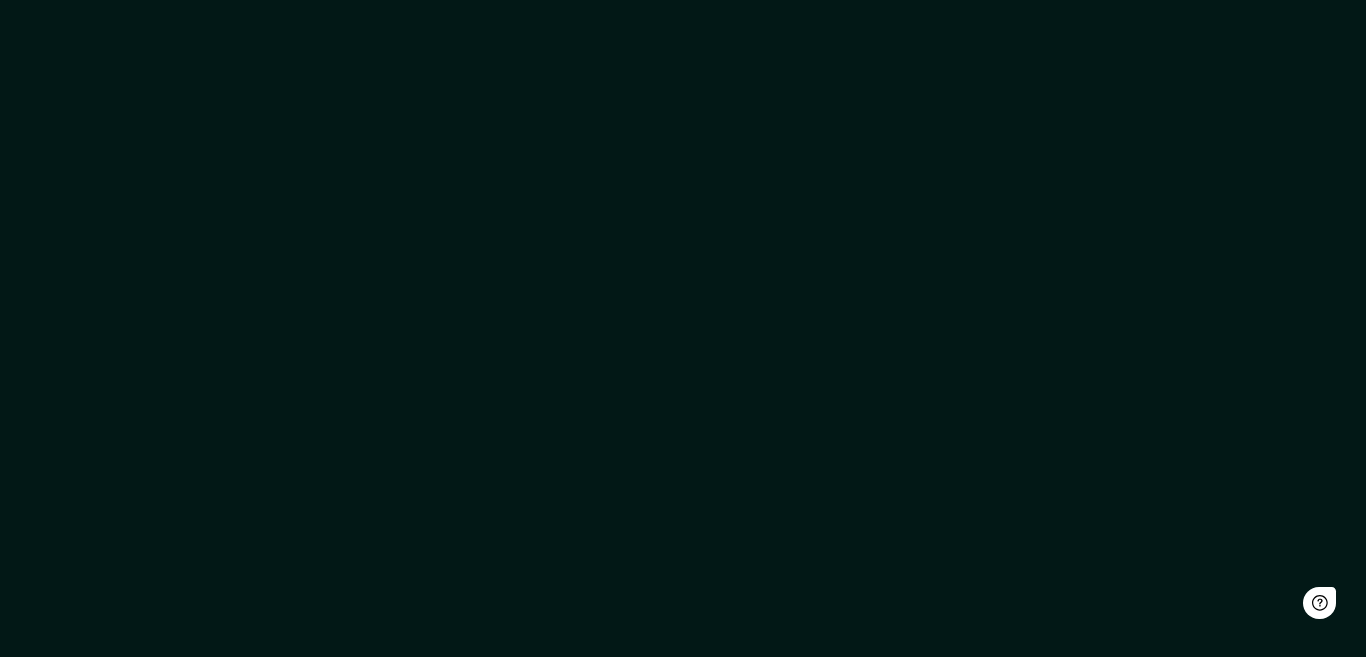 scroll, scrollTop: 0, scrollLeft: 0, axis: both 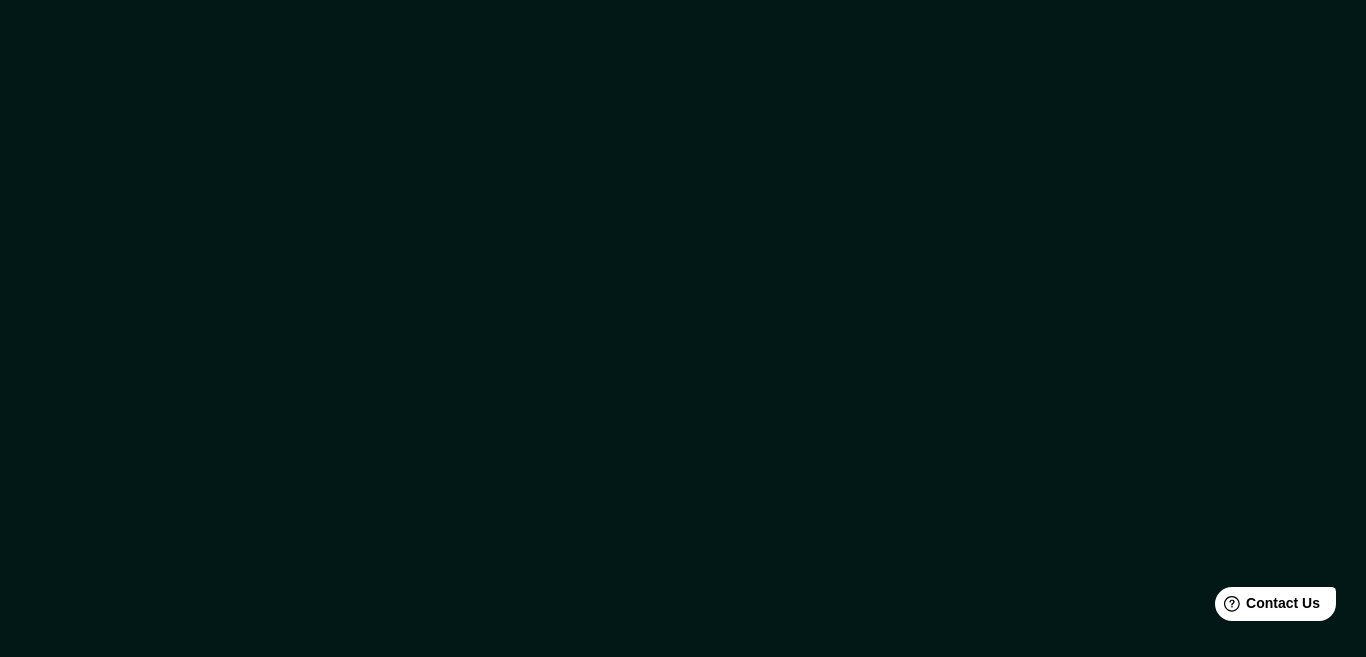 click at bounding box center [683, 328] 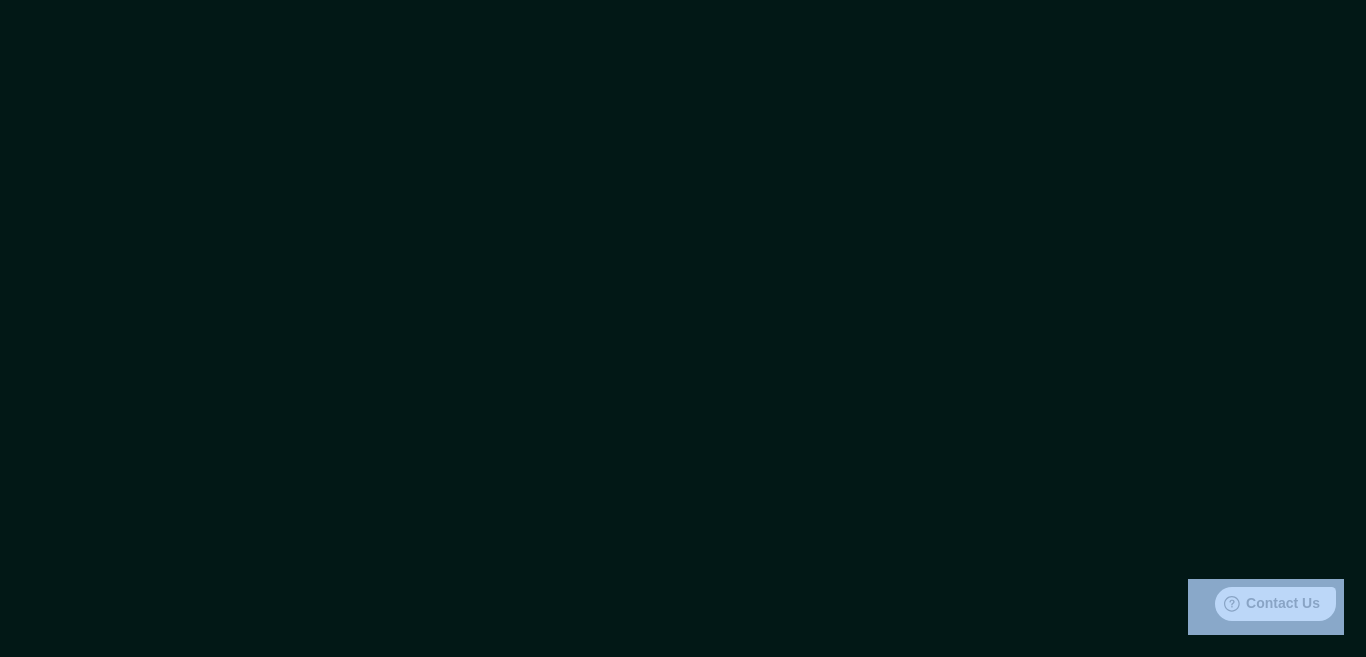 click at bounding box center [683, 328] 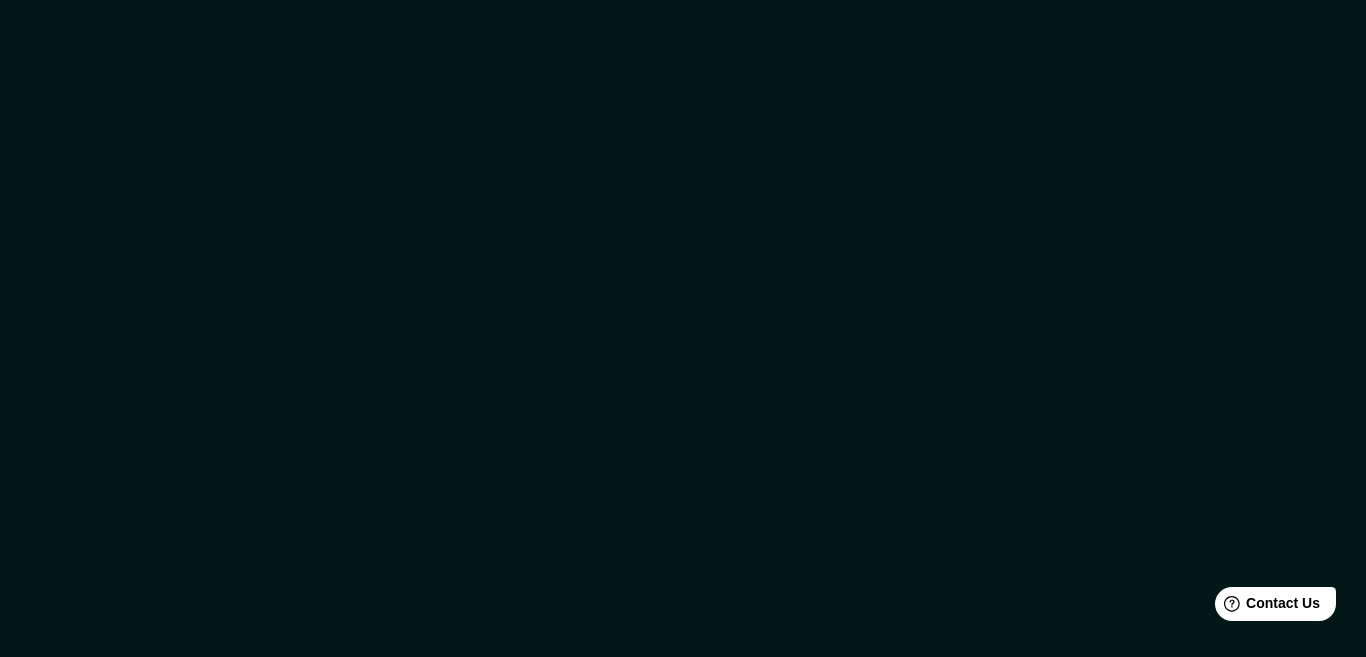 click at bounding box center (683, 328) 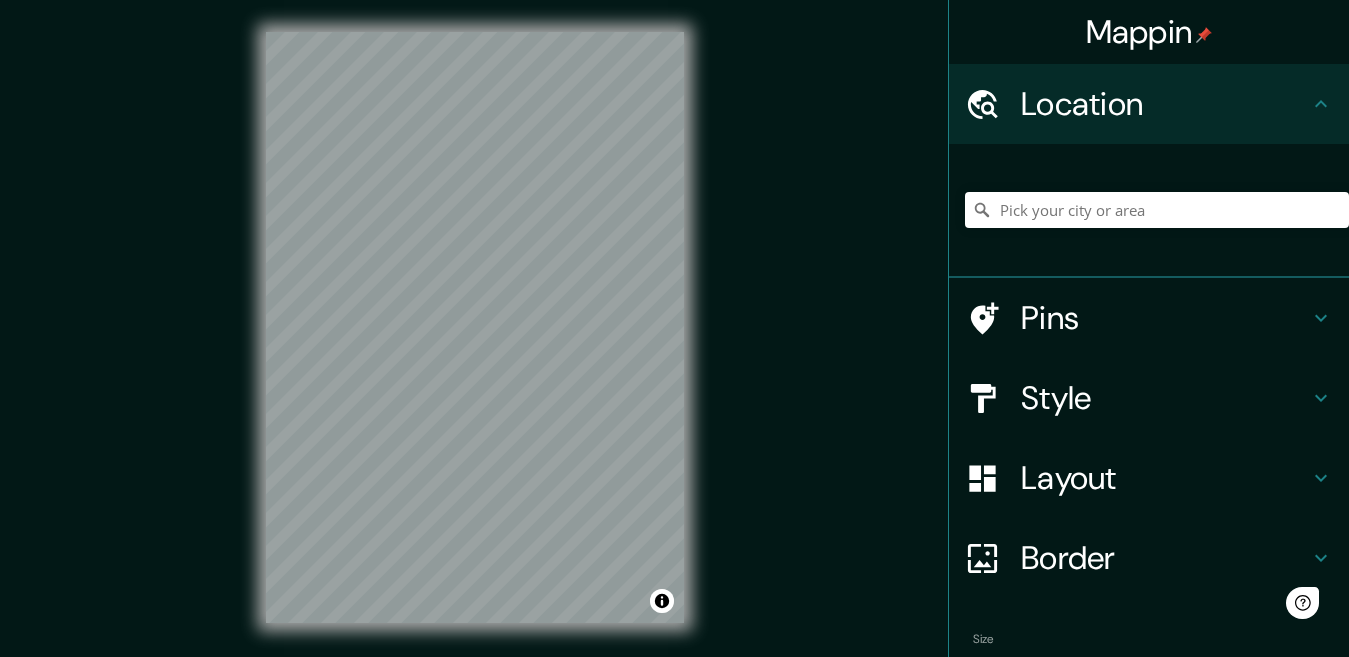 scroll, scrollTop: 0, scrollLeft: 0, axis: both 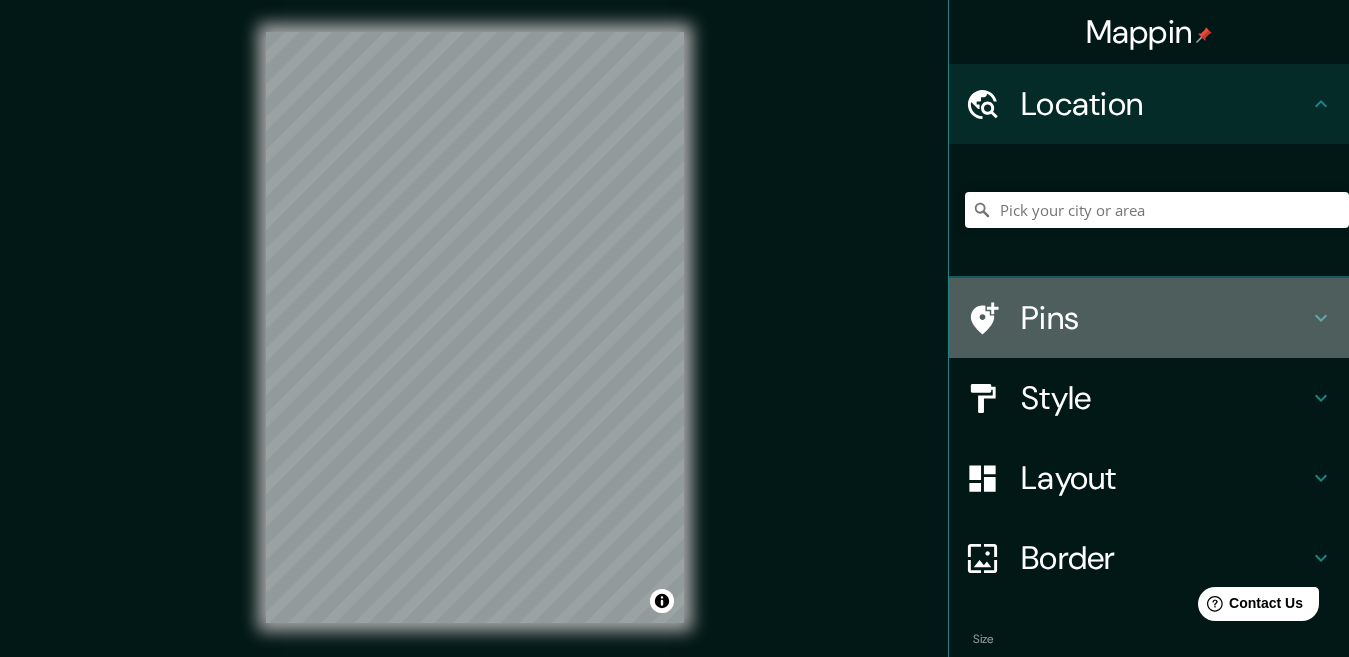 click 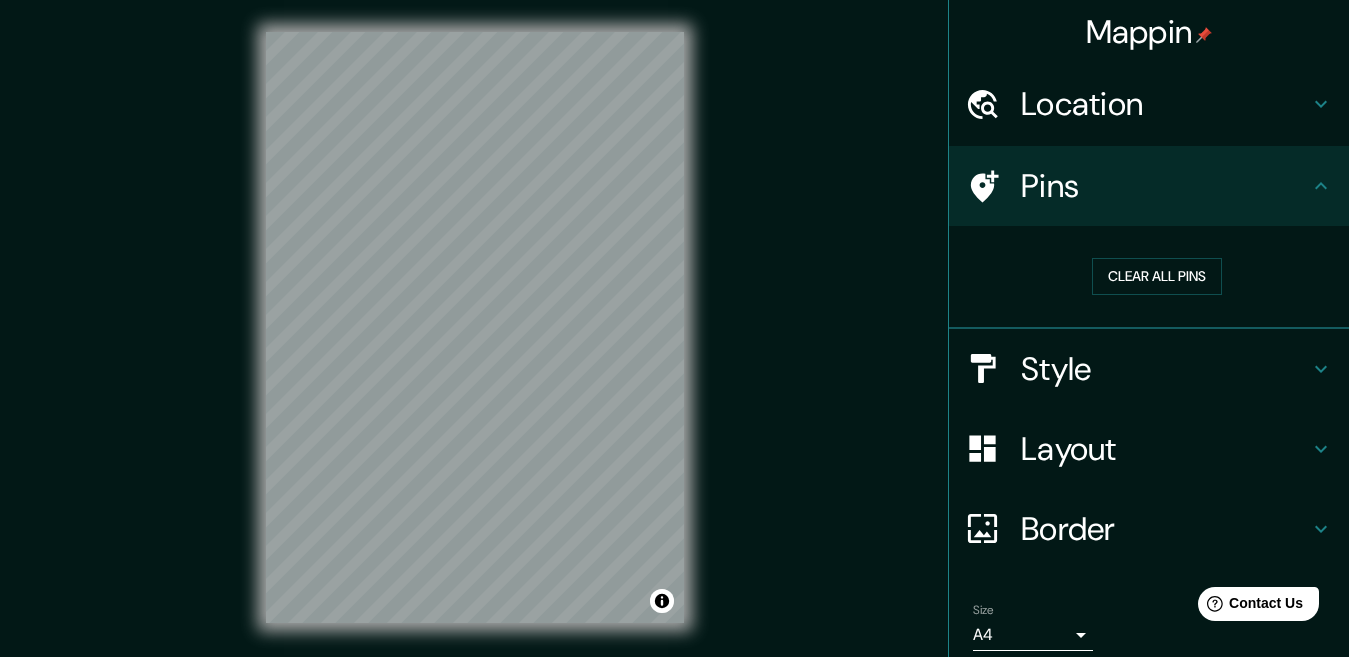 click 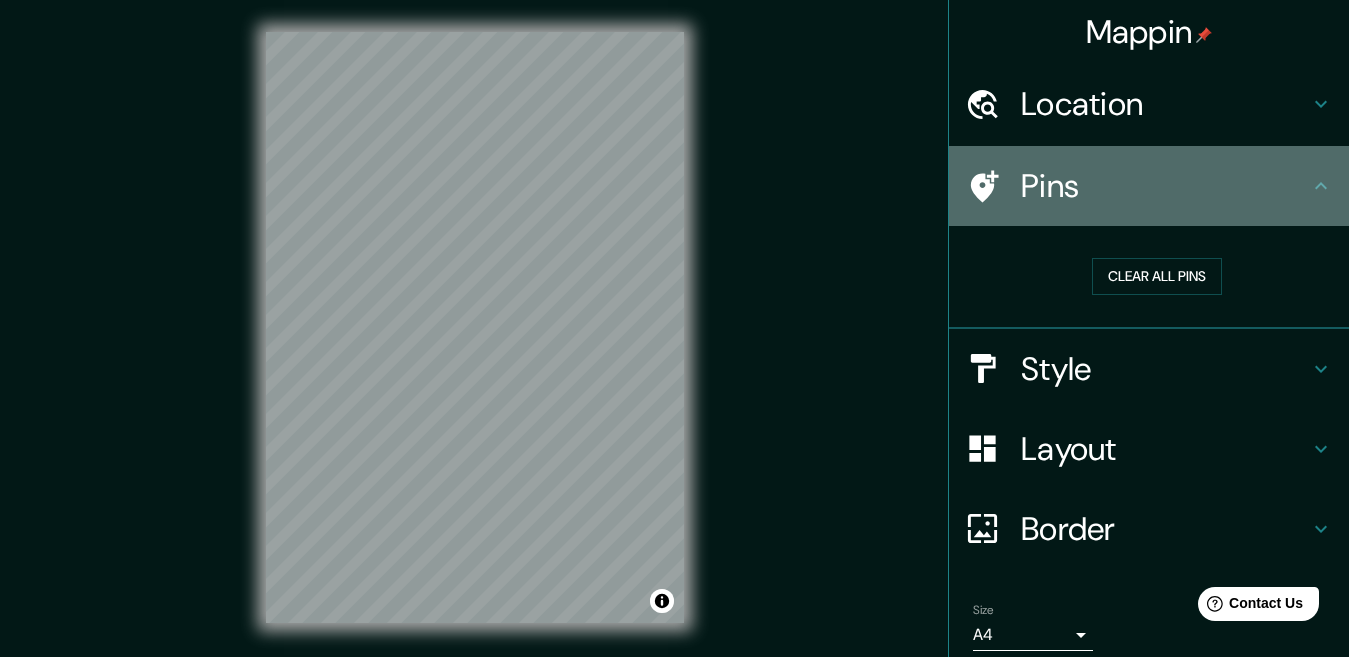 click 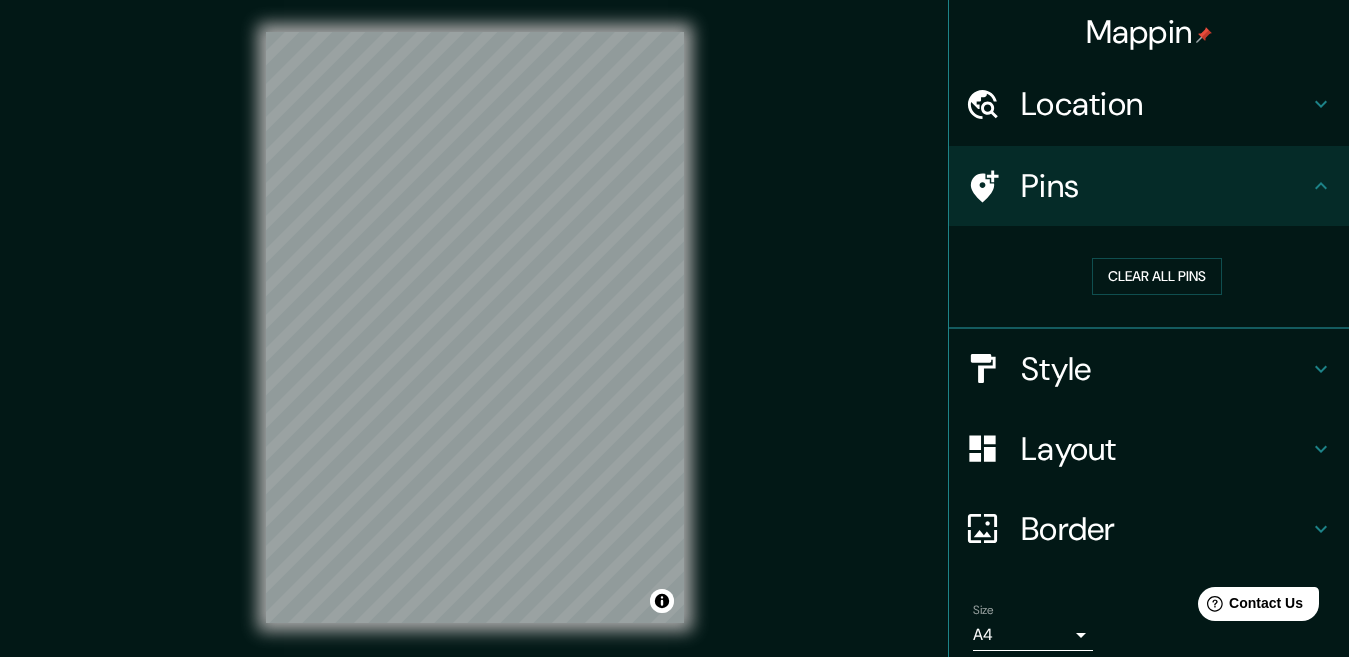 click 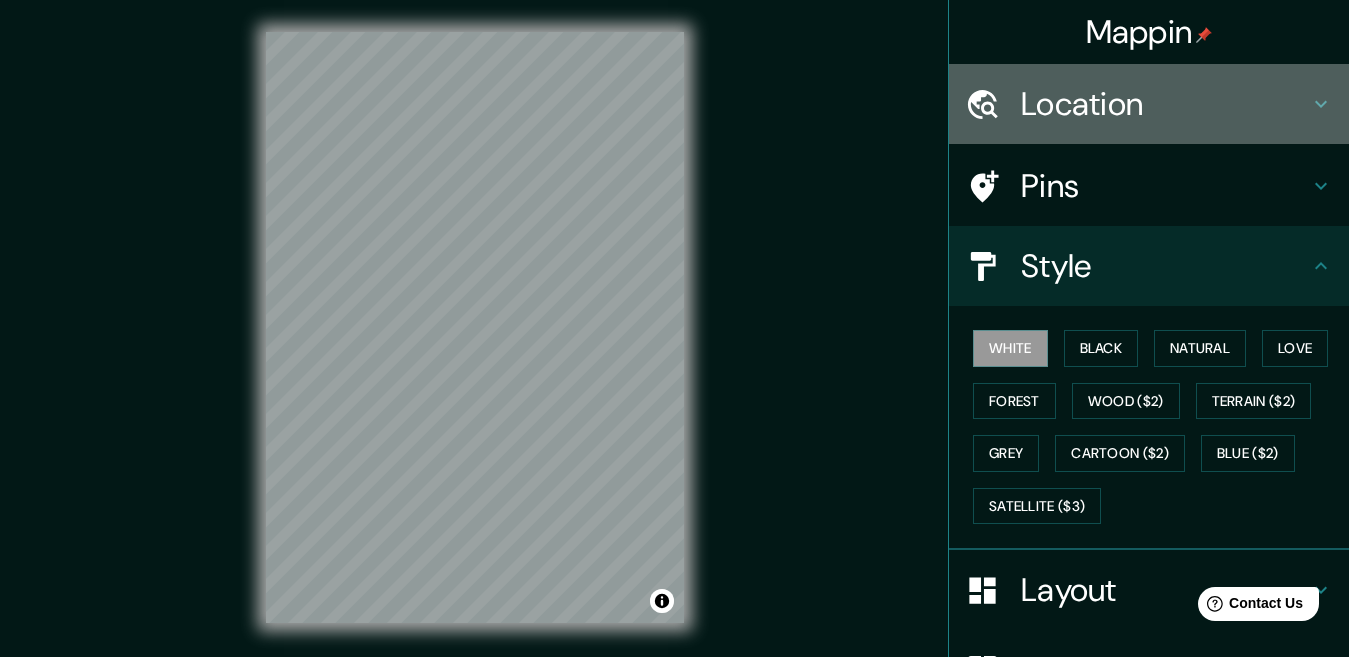 click 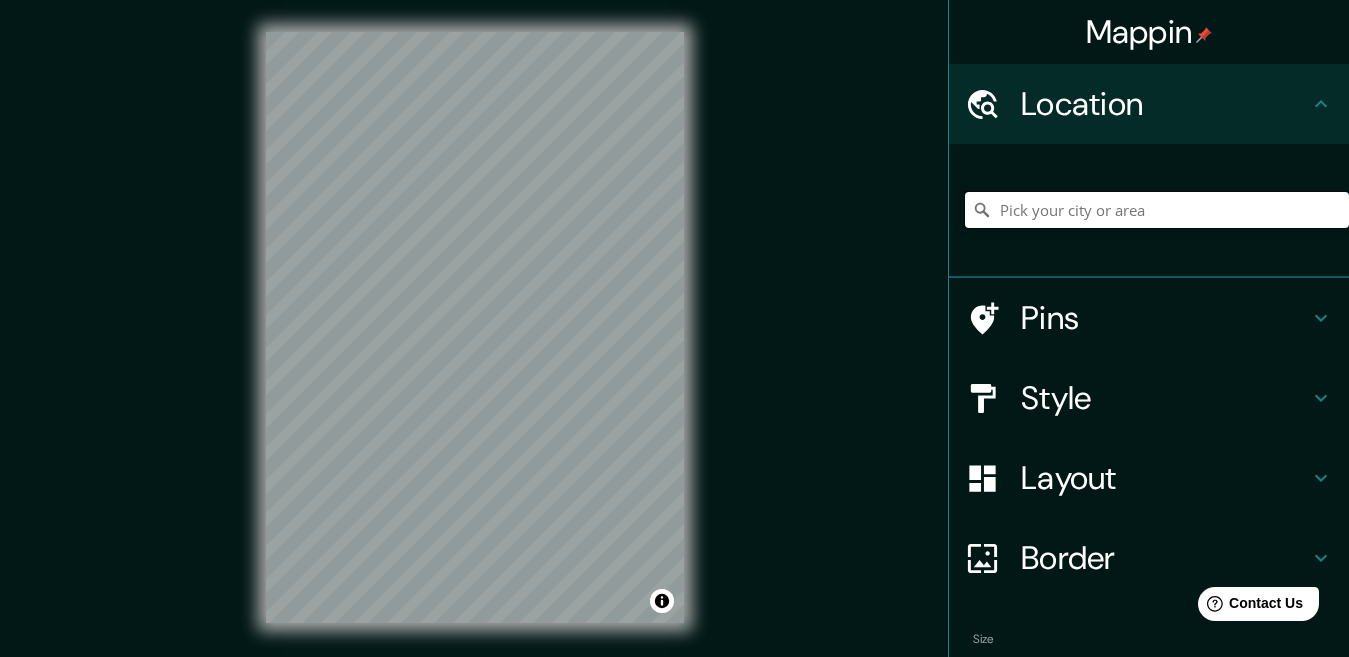 click at bounding box center (1157, 210) 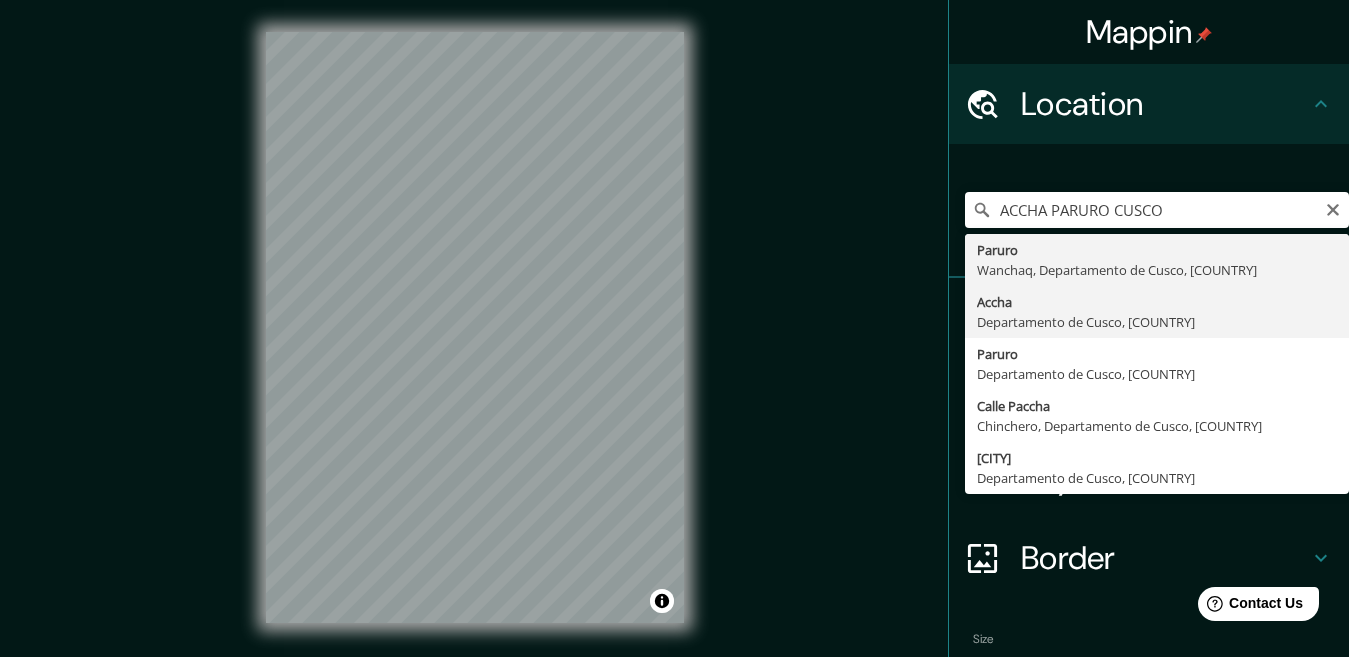 type on "Accha, Departamento de Cusco, [COUNTRY]" 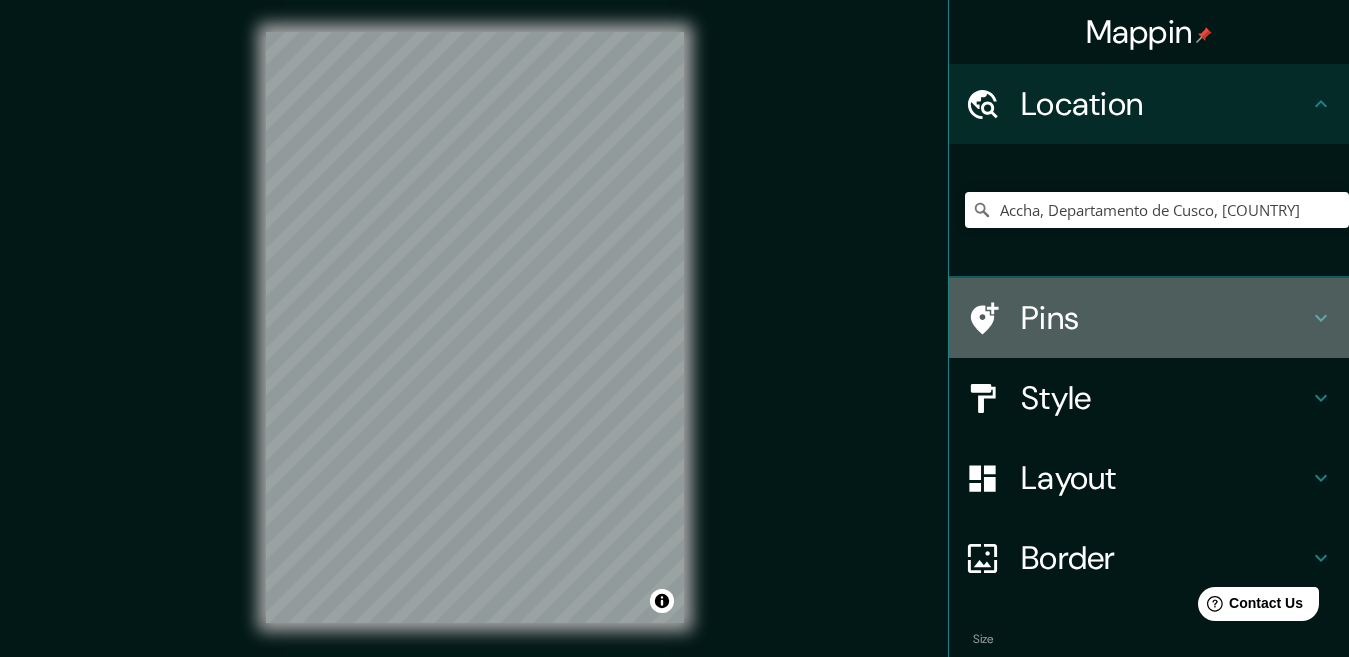 click 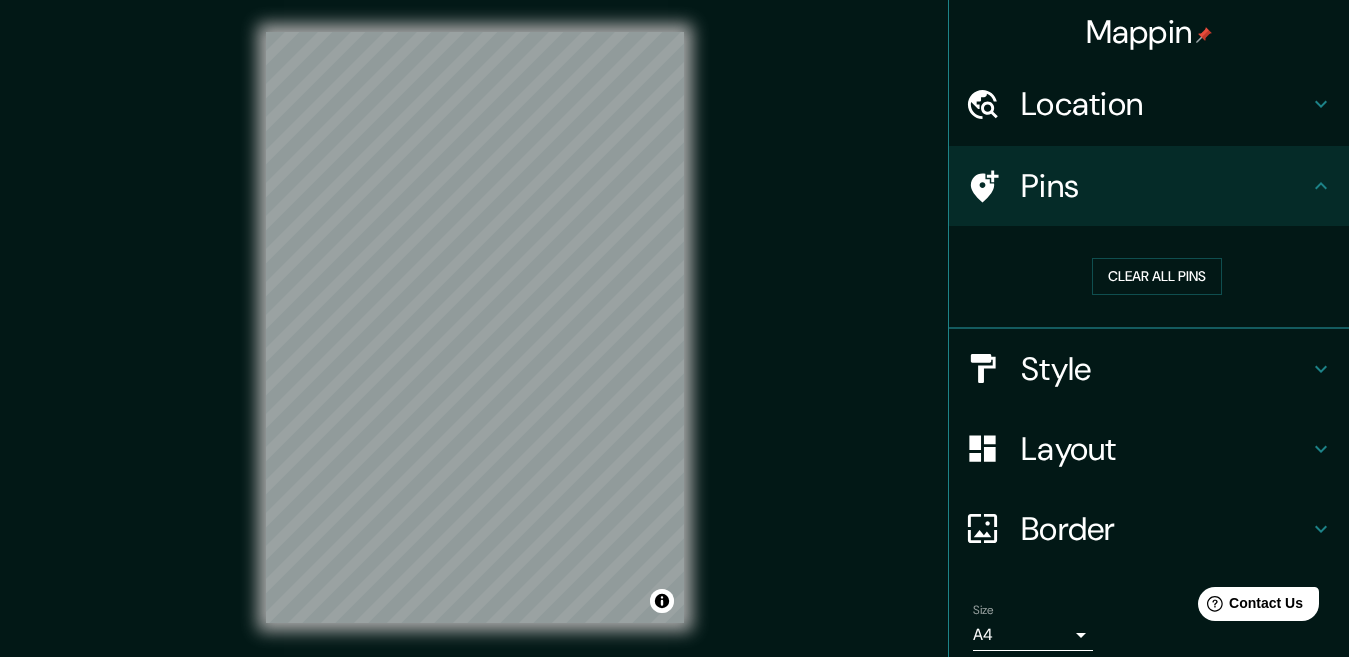 click on "Style" at bounding box center [1165, 369] 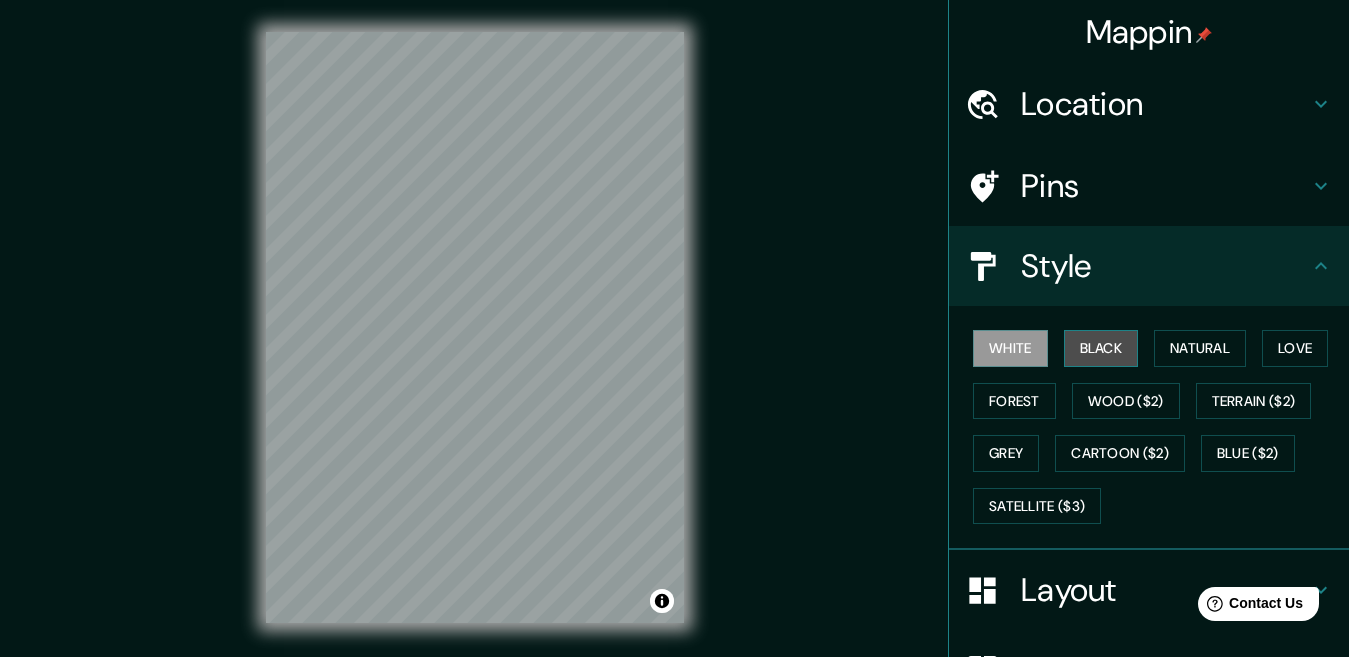 click on "Black" at bounding box center (1101, 348) 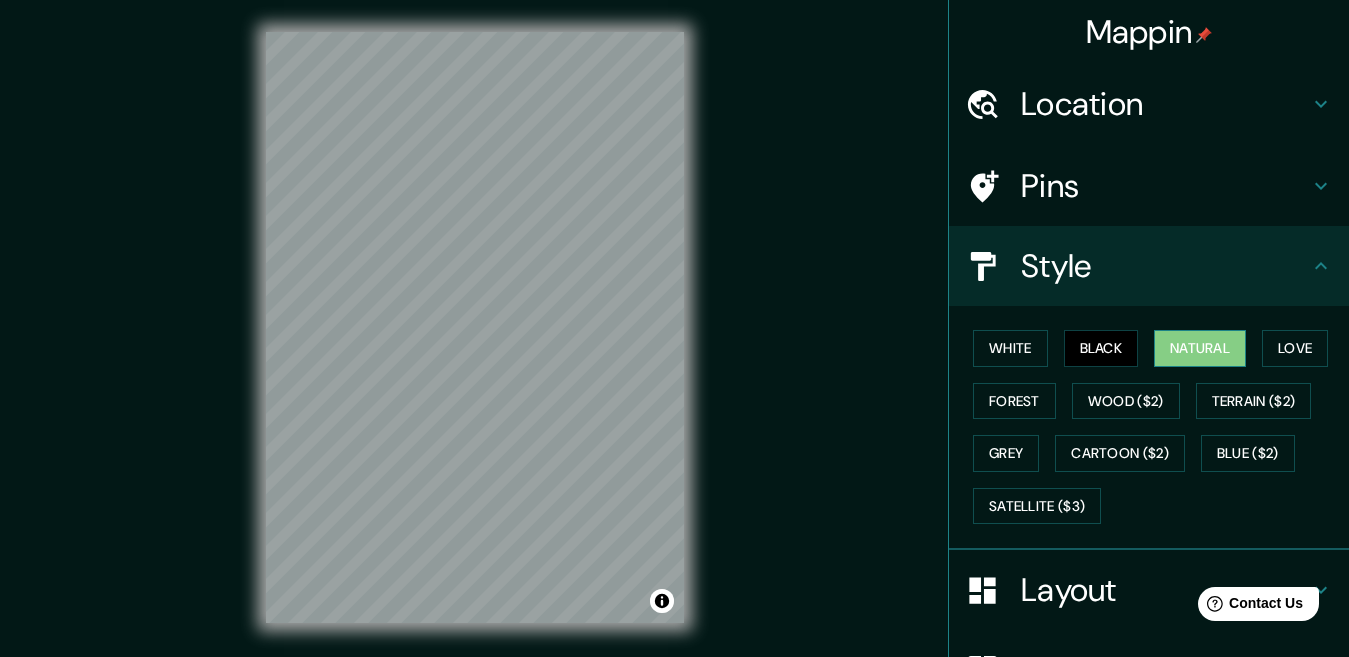 click on "Natural" at bounding box center (1200, 348) 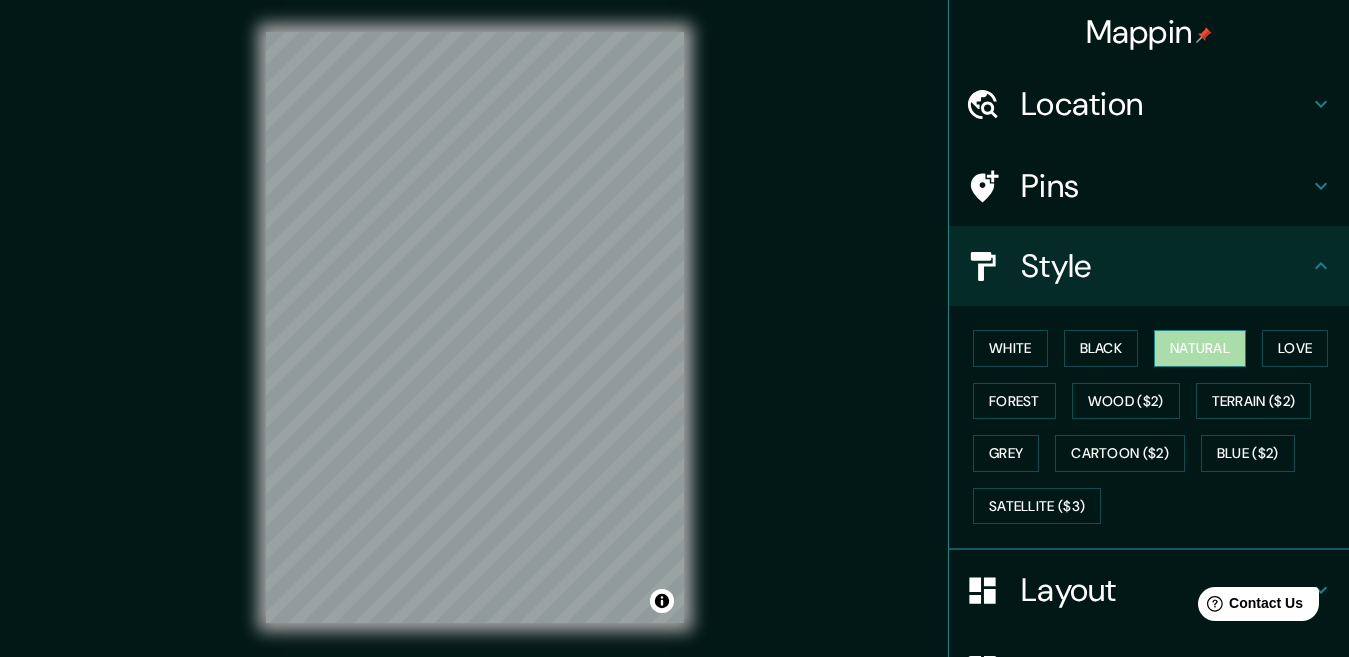 click on "Natural" at bounding box center [1200, 348] 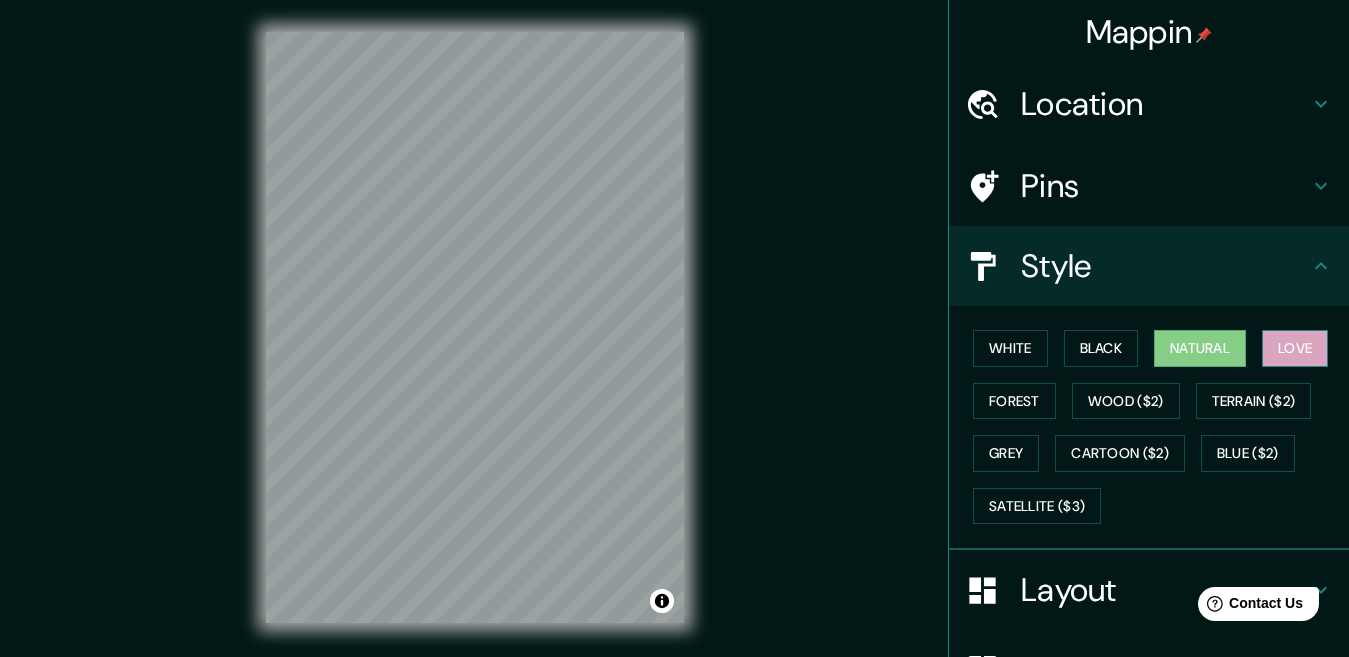 click on "Love" at bounding box center (1295, 348) 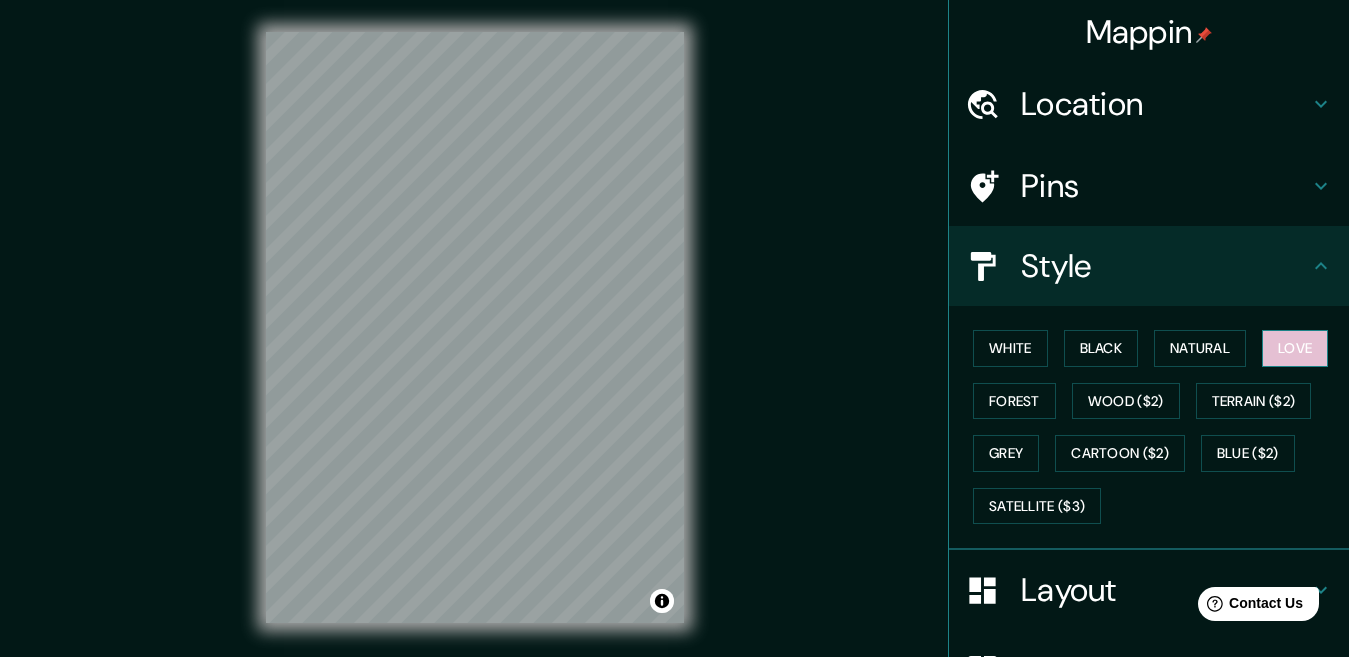 click on "Love" at bounding box center (1295, 348) 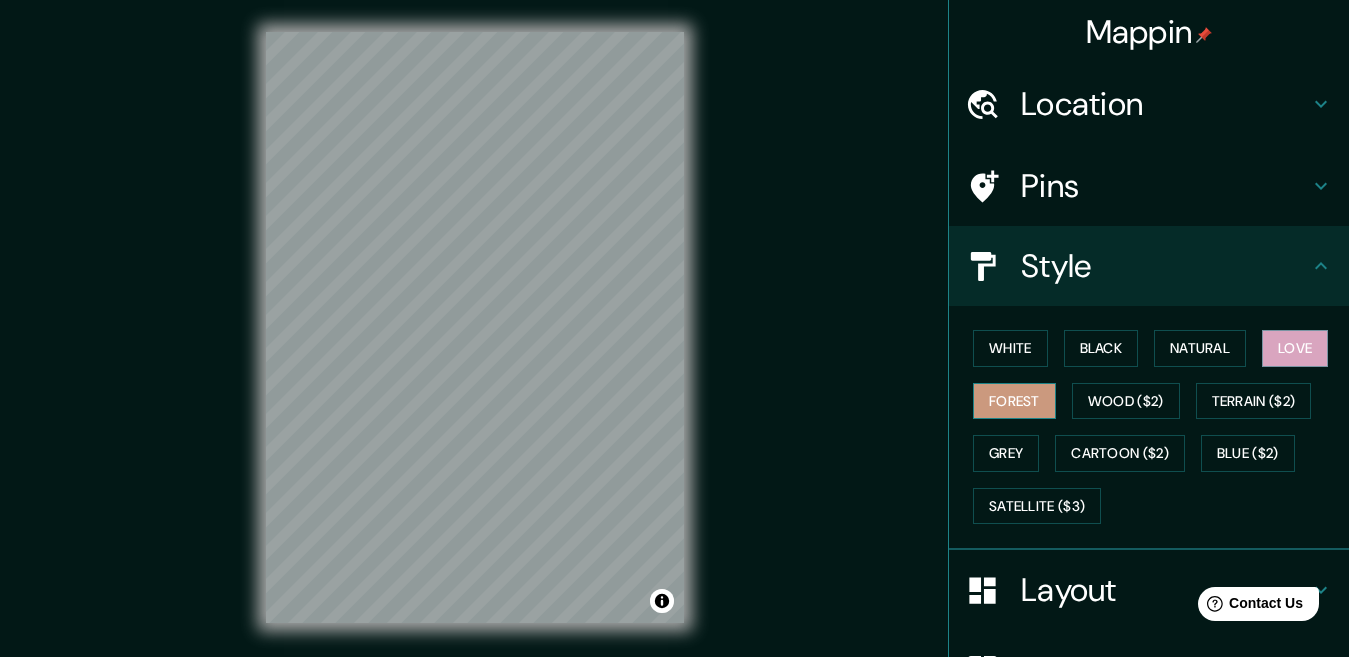 click on "Forest" at bounding box center [1014, 401] 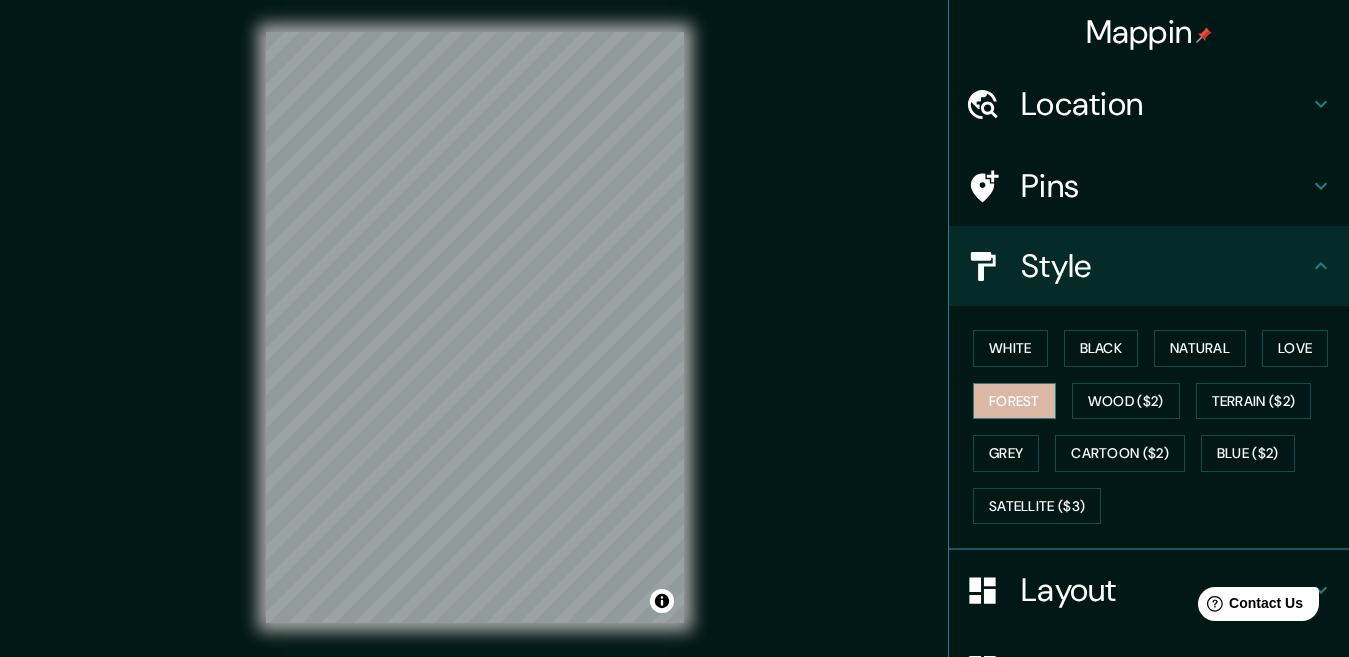 click on "Forest" at bounding box center [1014, 401] 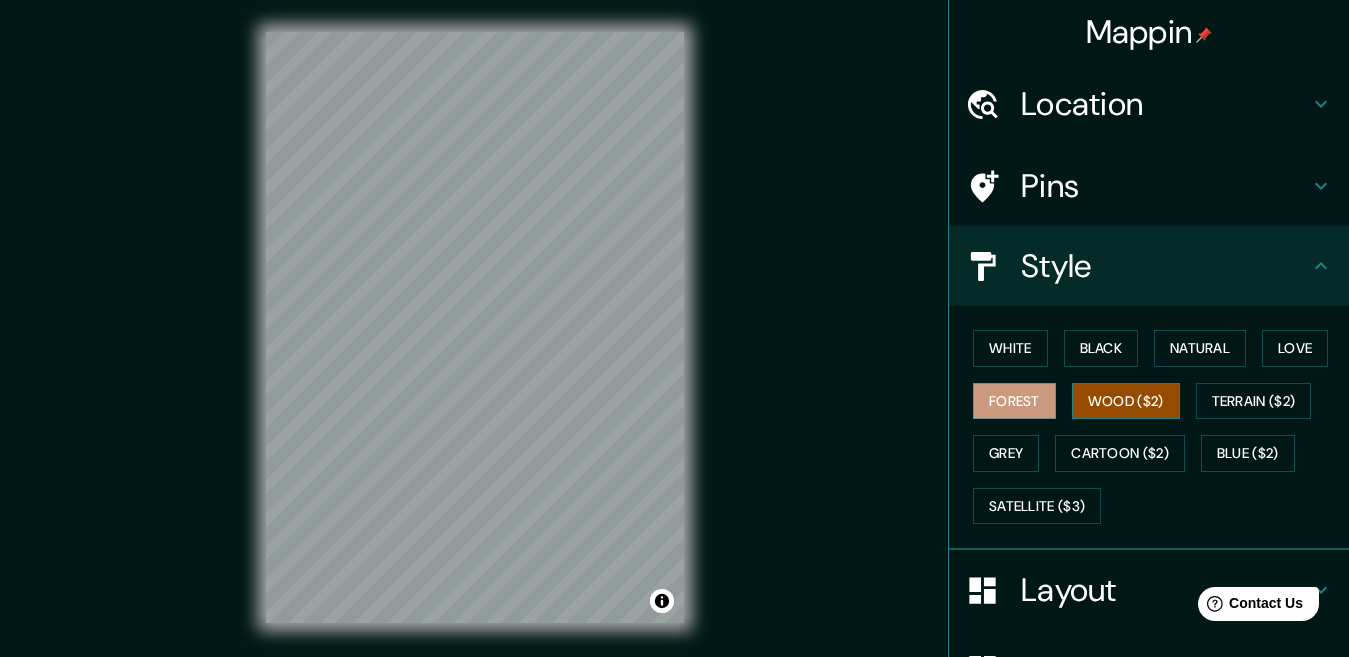 click on "Wood ($2)" at bounding box center (1126, 401) 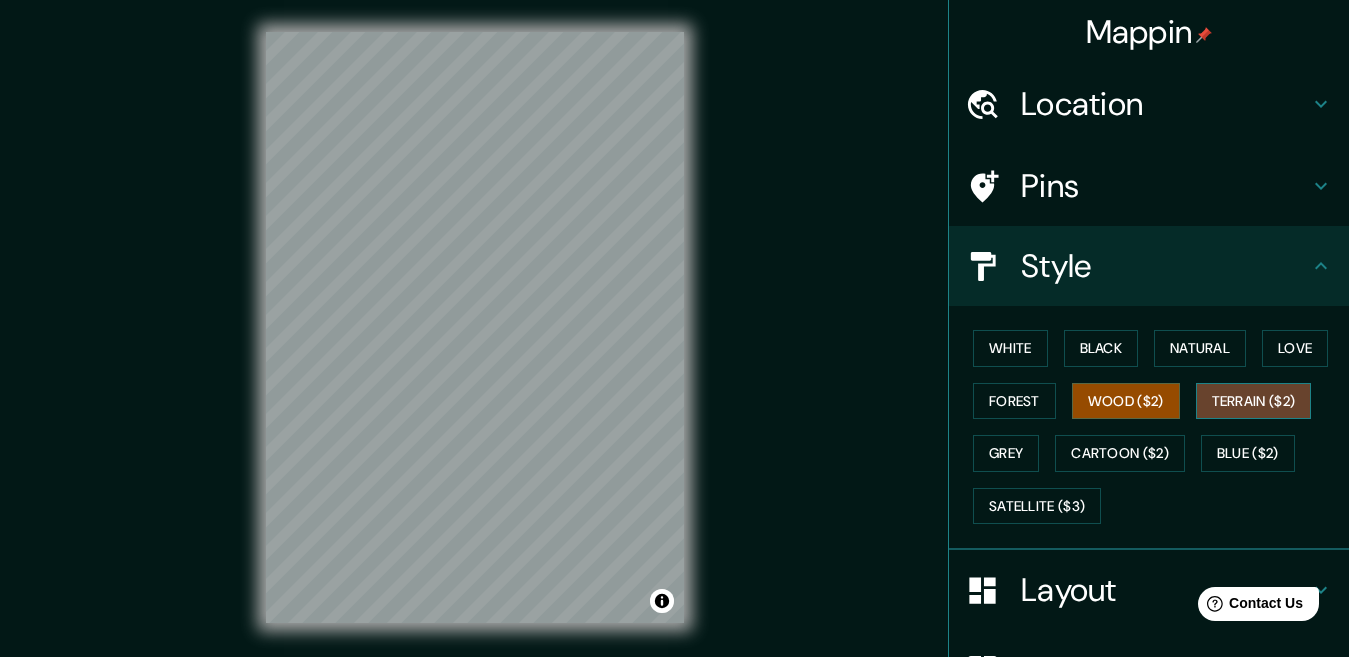 click on "Terrain ($2)" at bounding box center [1254, 401] 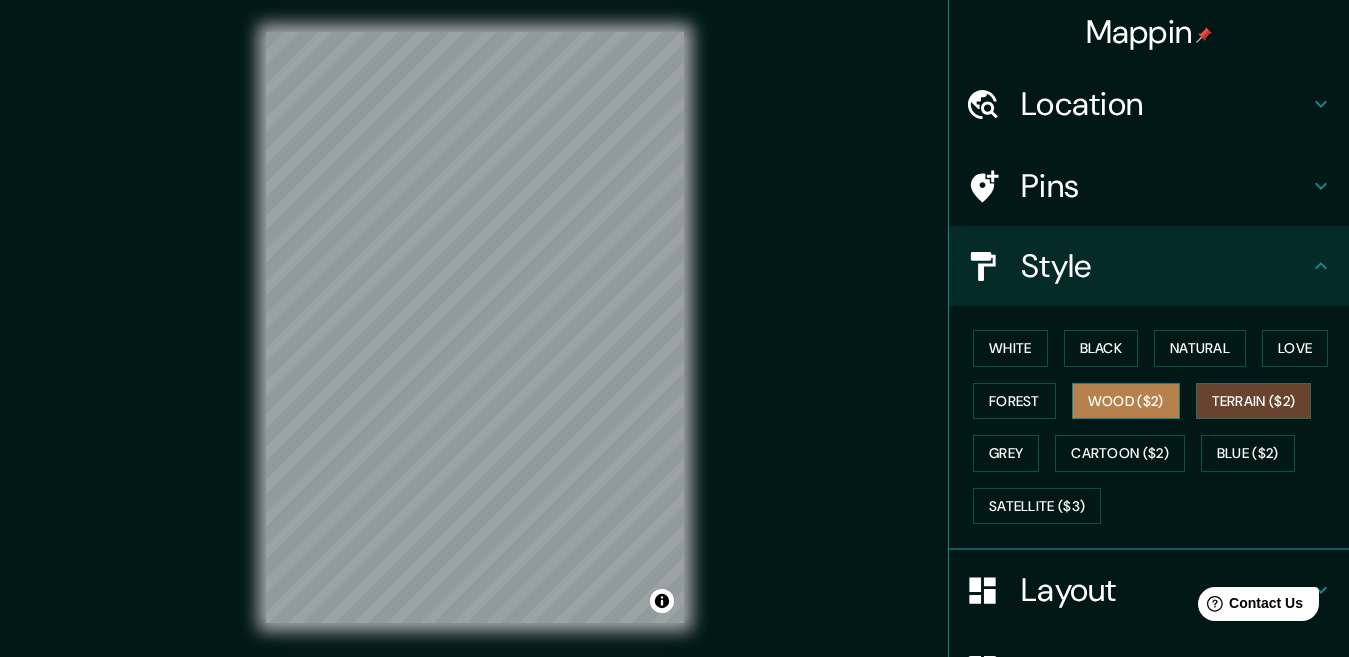 click on "Wood ($2)" at bounding box center (1126, 401) 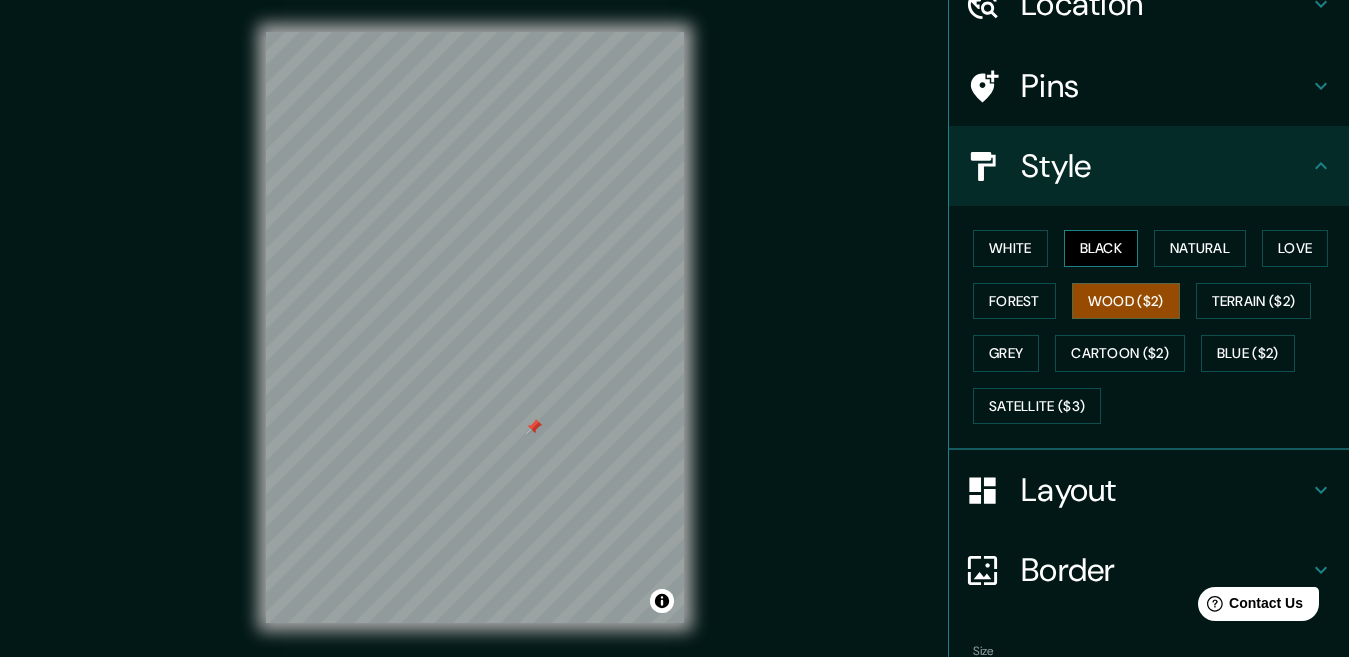 scroll, scrollTop: 0, scrollLeft: 0, axis: both 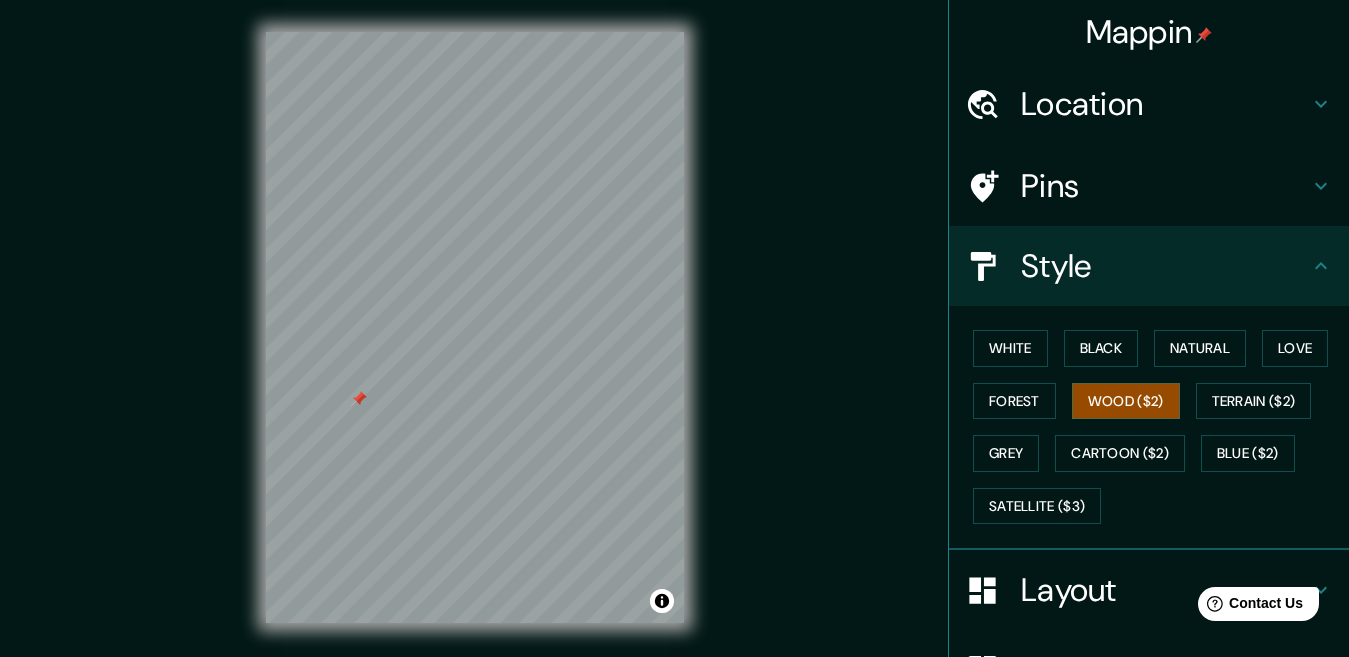 click at bounding box center [475, 32] 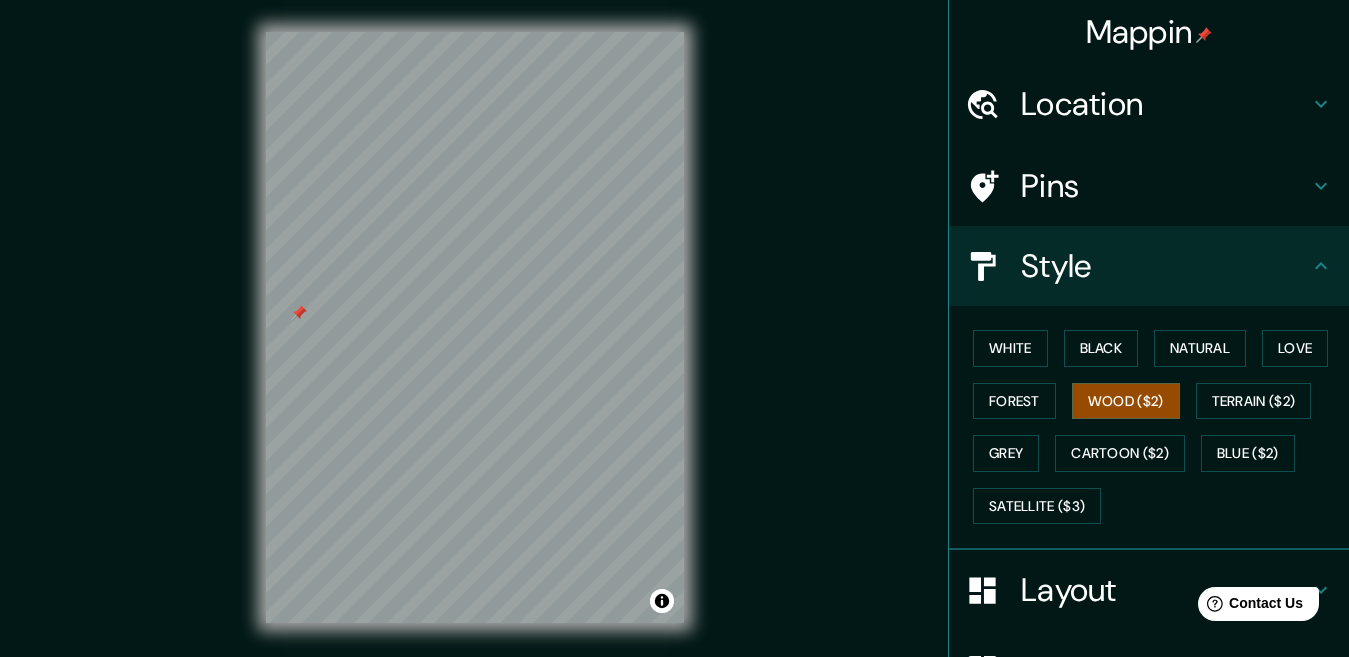 click on "© Mapbox   © OpenStreetMap   Improve this map" at bounding box center (475, 327) 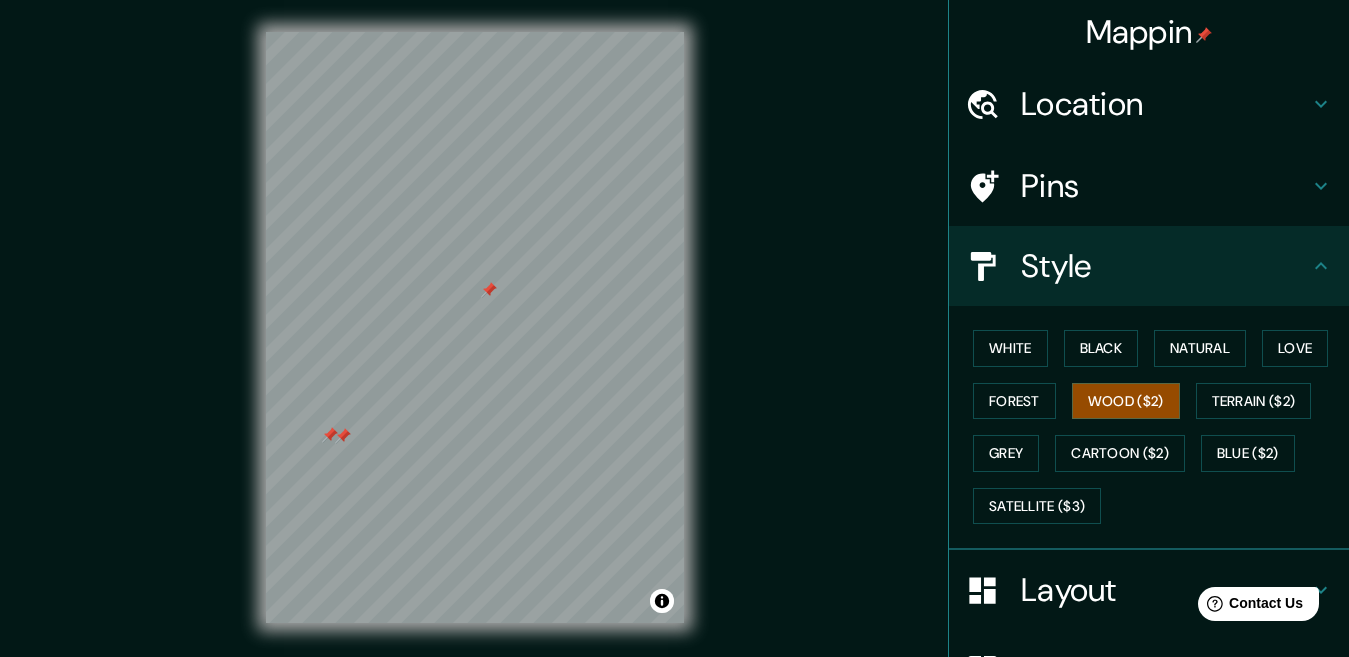 click at bounding box center (475, 32) 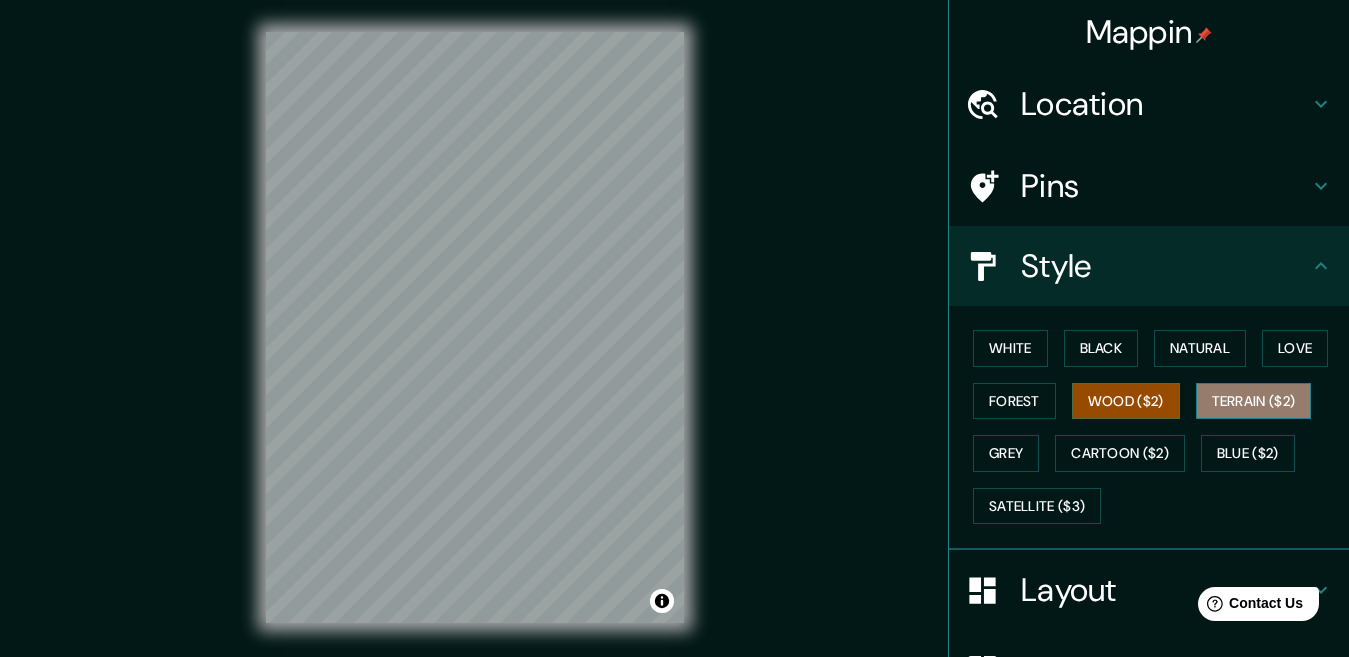 click on "Terrain ($2)" at bounding box center [1254, 401] 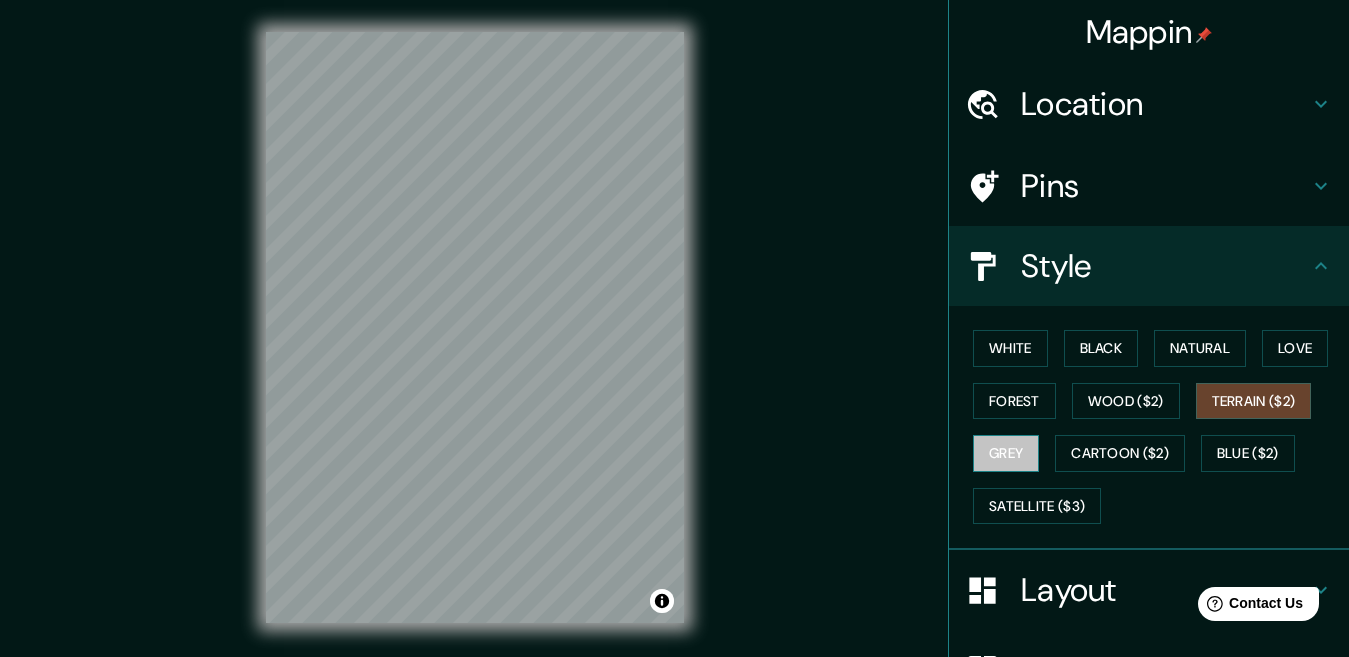 click on "Grey" at bounding box center (1006, 453) 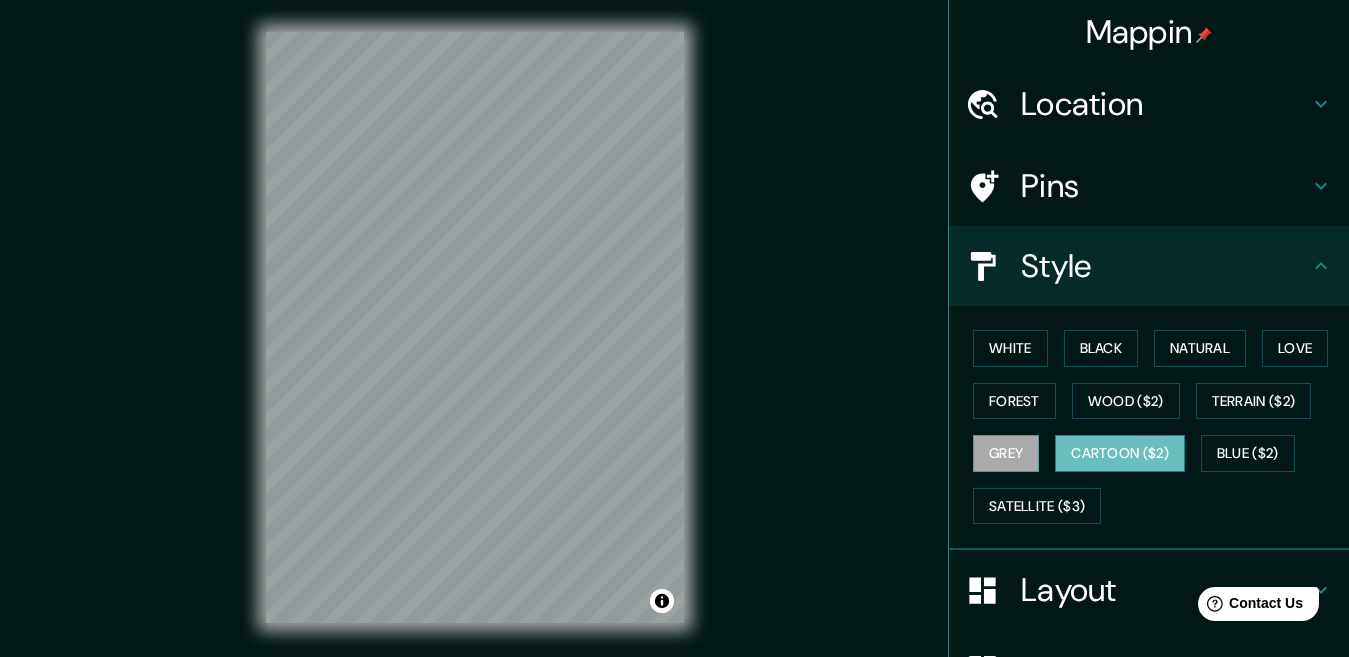 click on "Cartoon ($2)" at bounding box center [1120, 453] 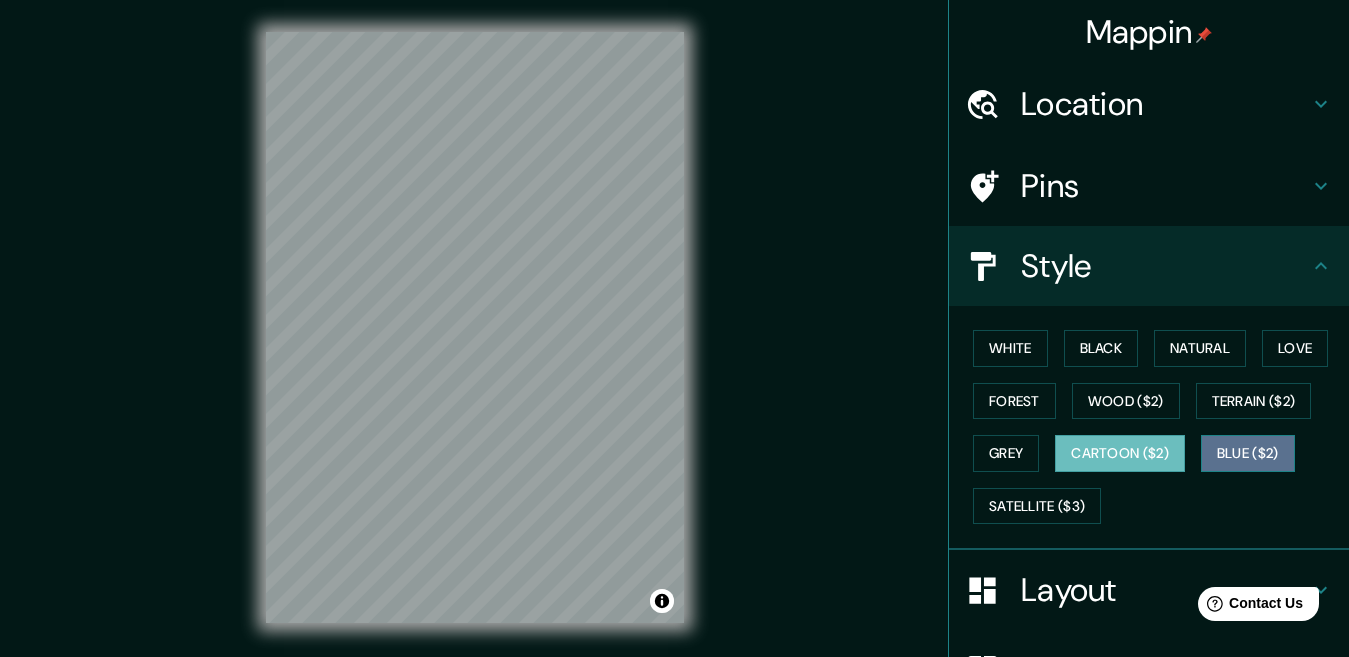 click on "Blue ($2)" at bounding box center (1248, 453) 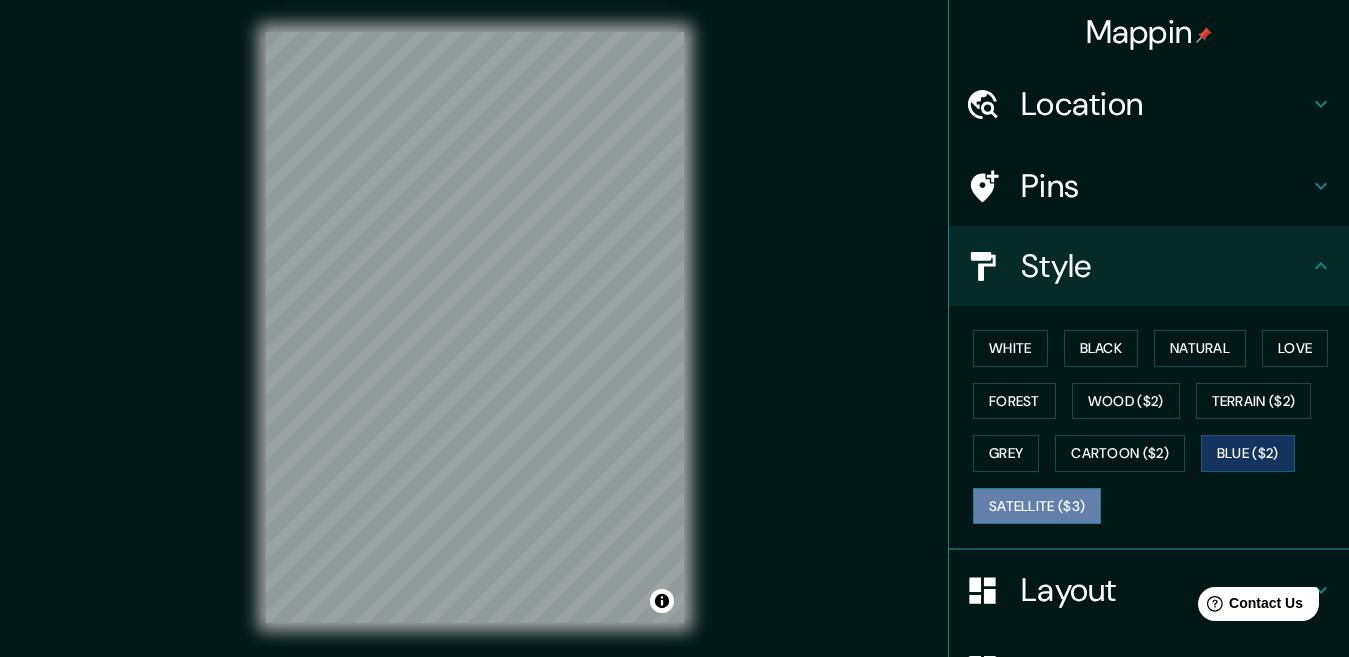 click on "Satellite ($3)" at bounding box center (1037, 506) 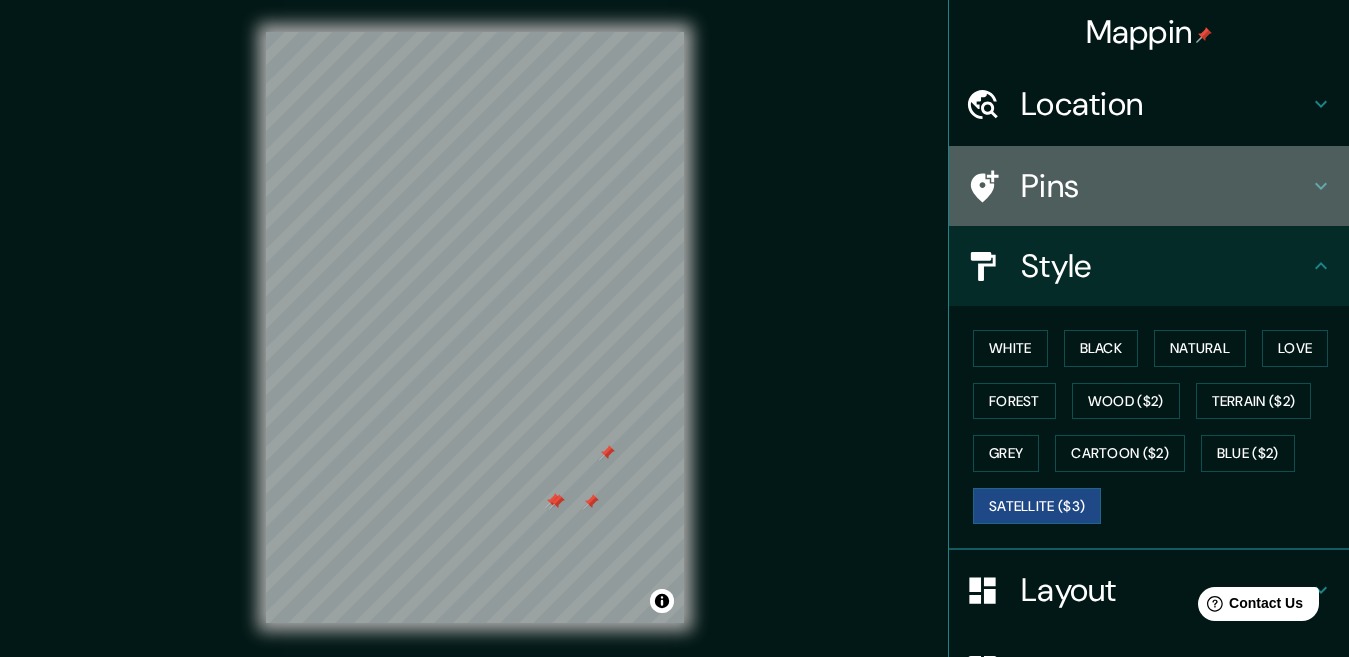 click 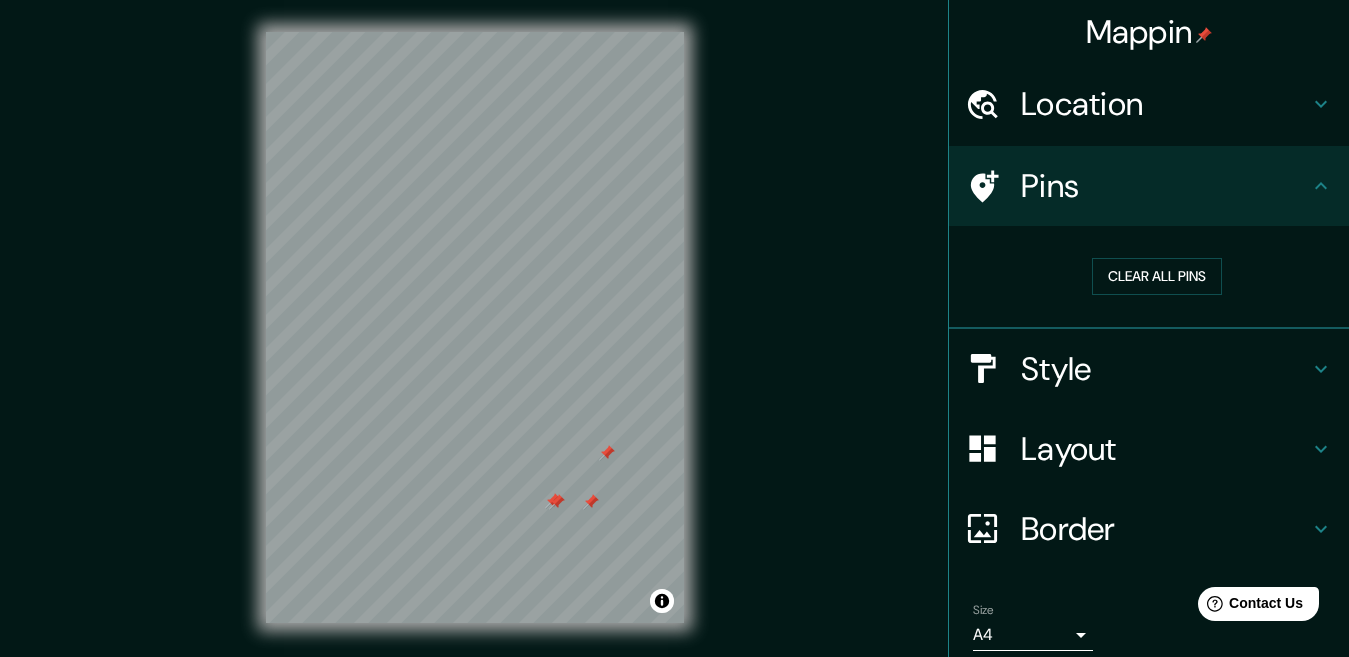 click on "Clear all pins" at bounding box center [1157, 276] 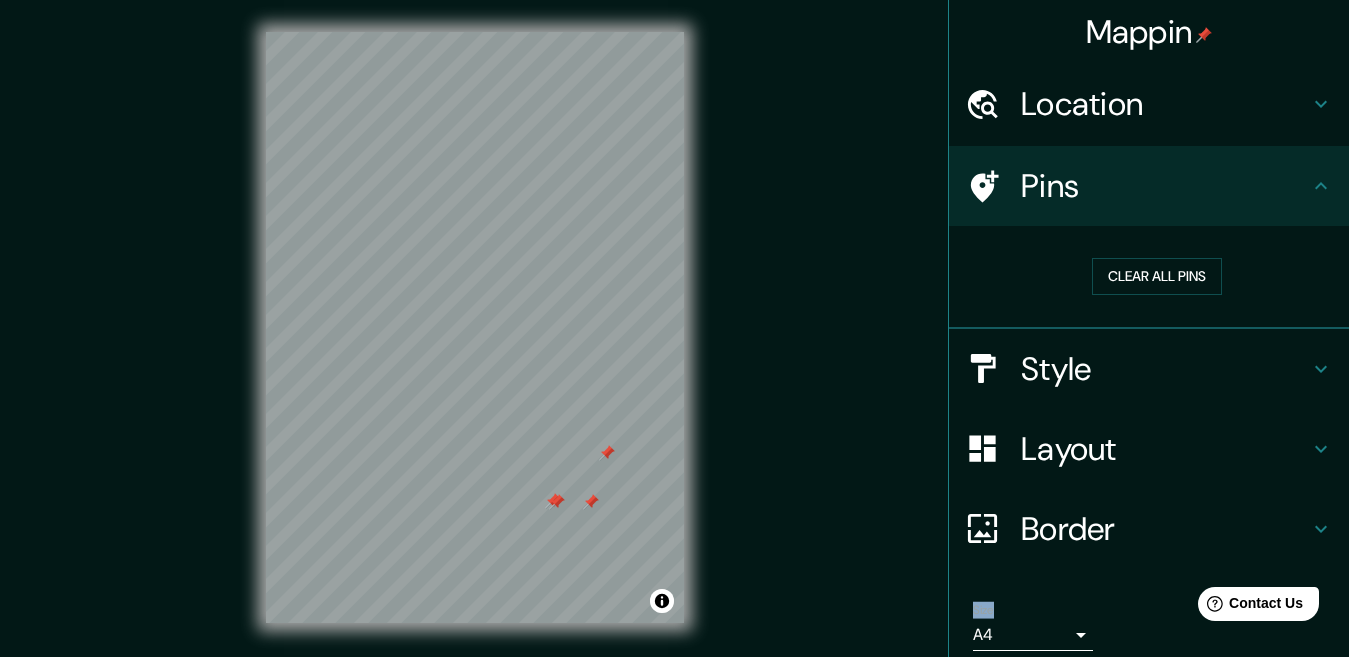 click on "Clear all pins" at bounding box center (1157, 276) 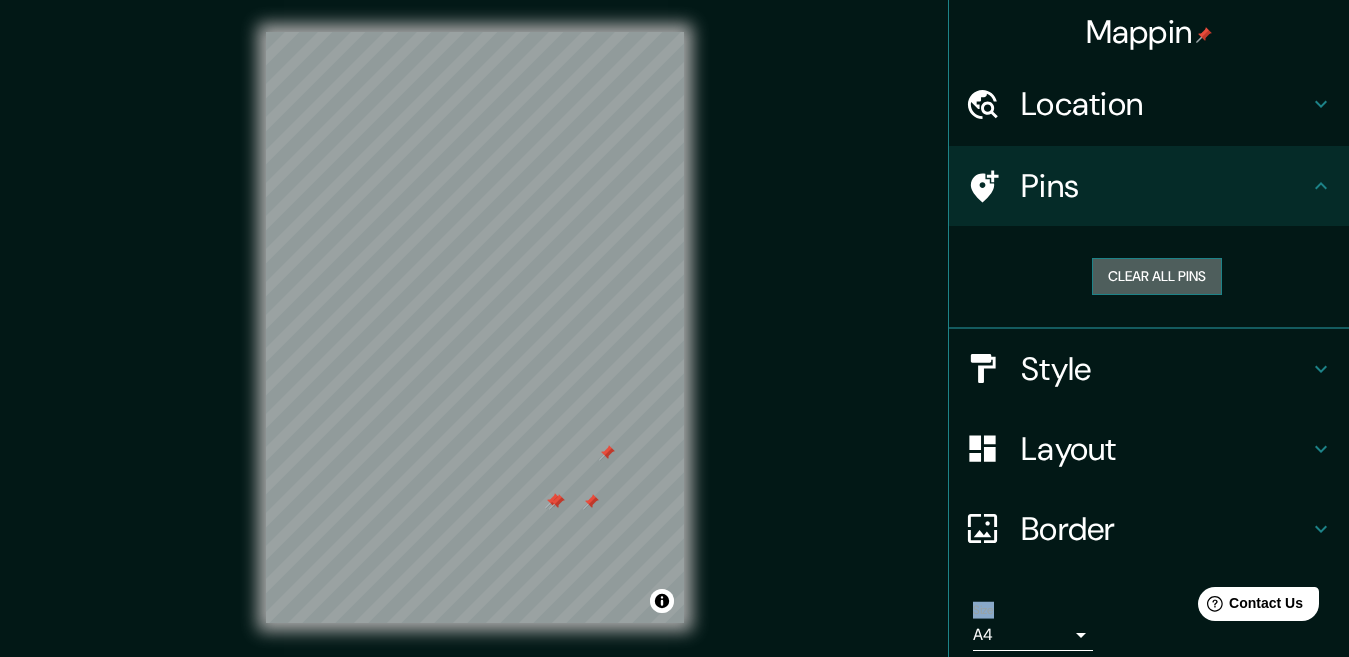 click on "Clear all pins" at bounding box center [1157, 276] 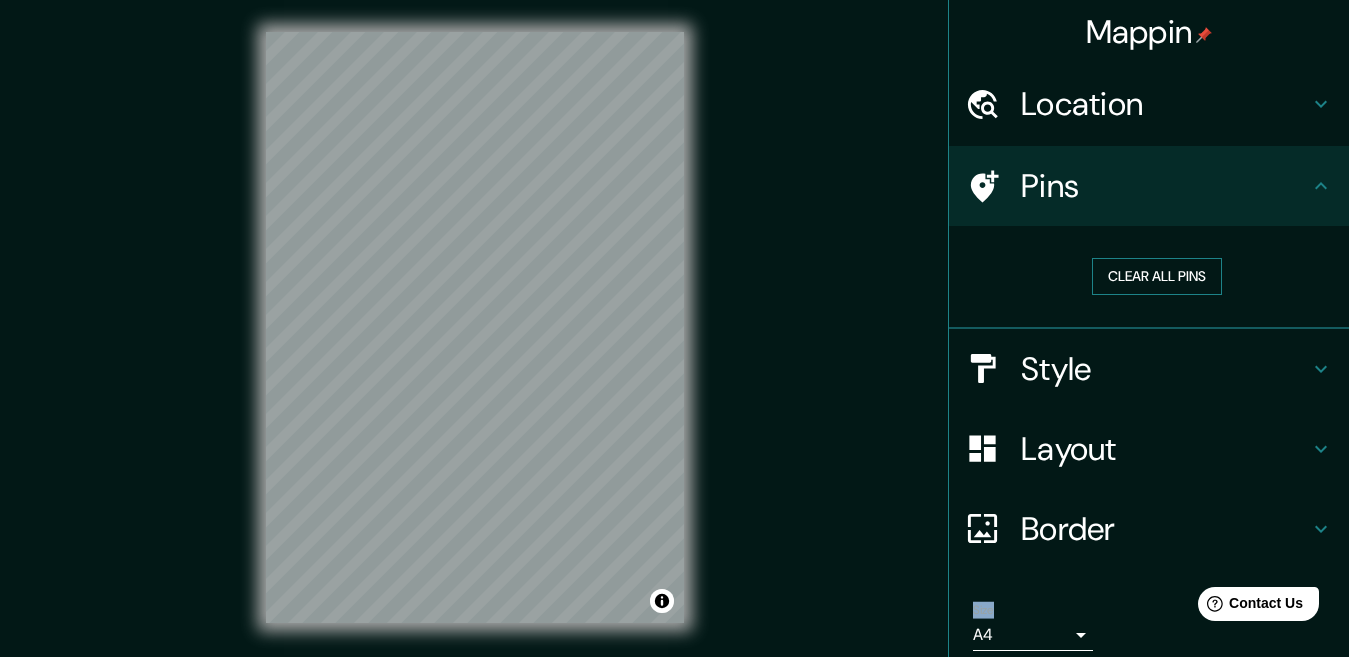 click on "Clear all pins" at bounding box center (1157, 276) 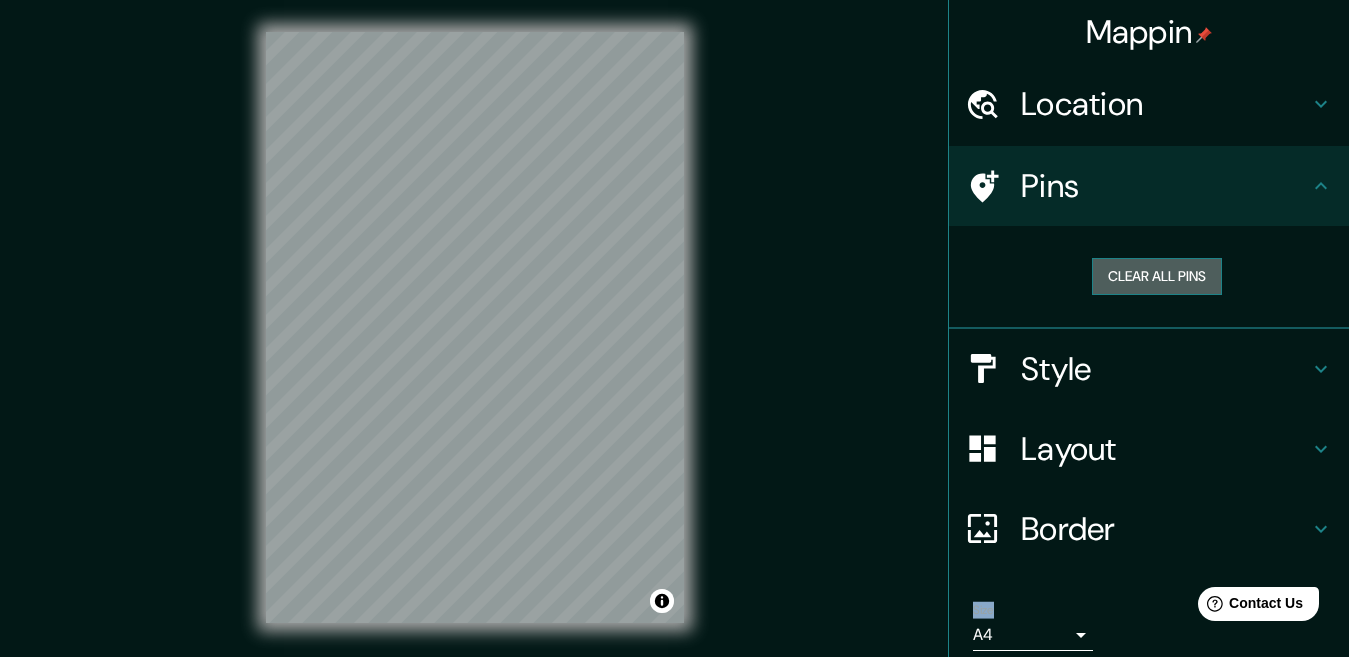 click on "Clear all pins" at bounding box center [1157, 276] 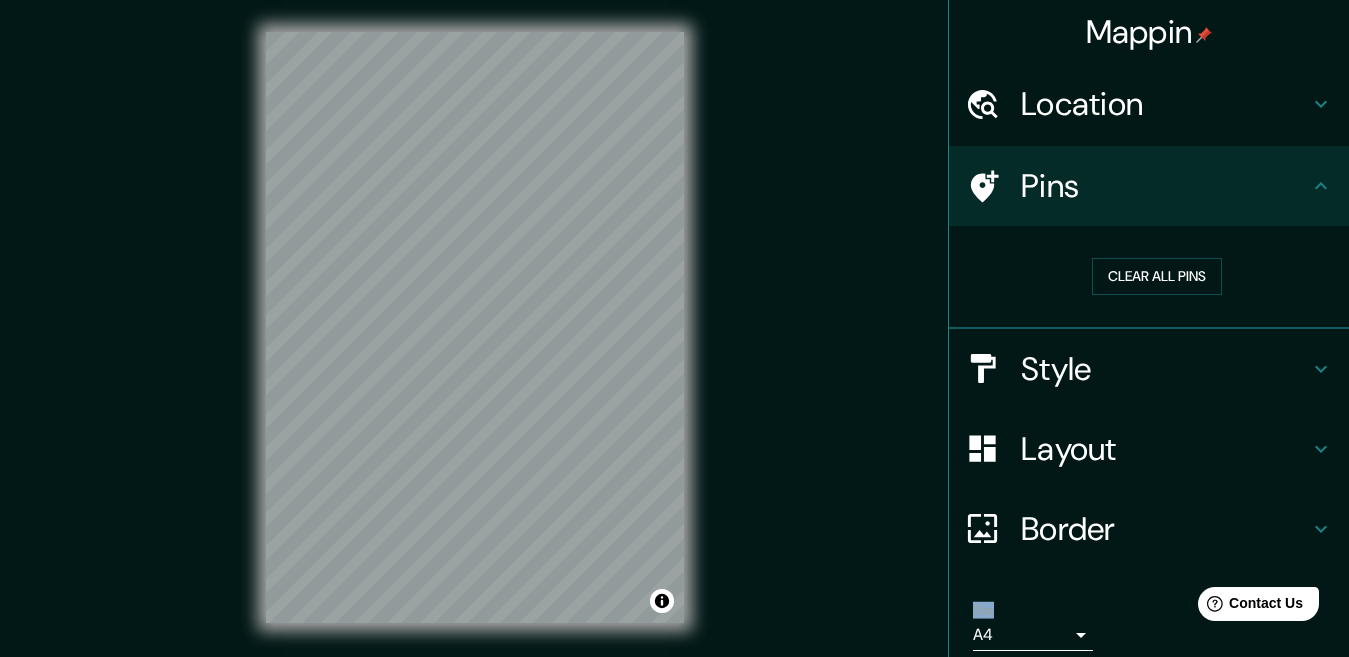 click 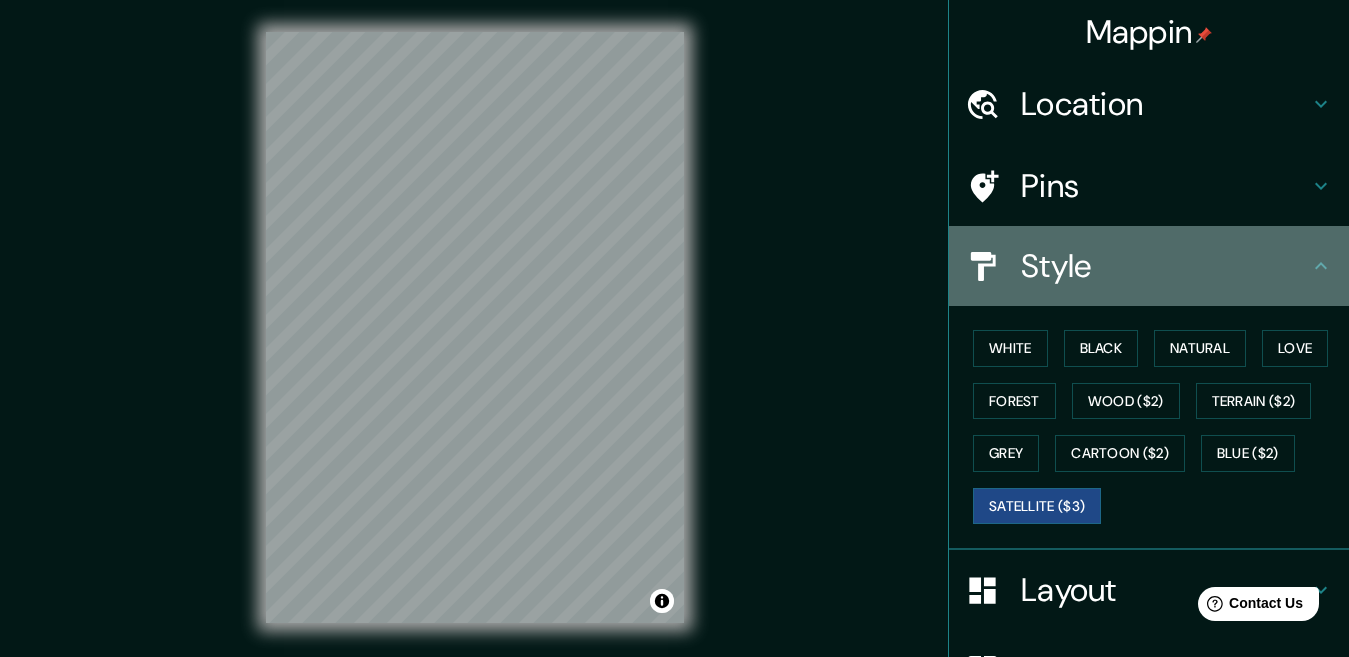 click 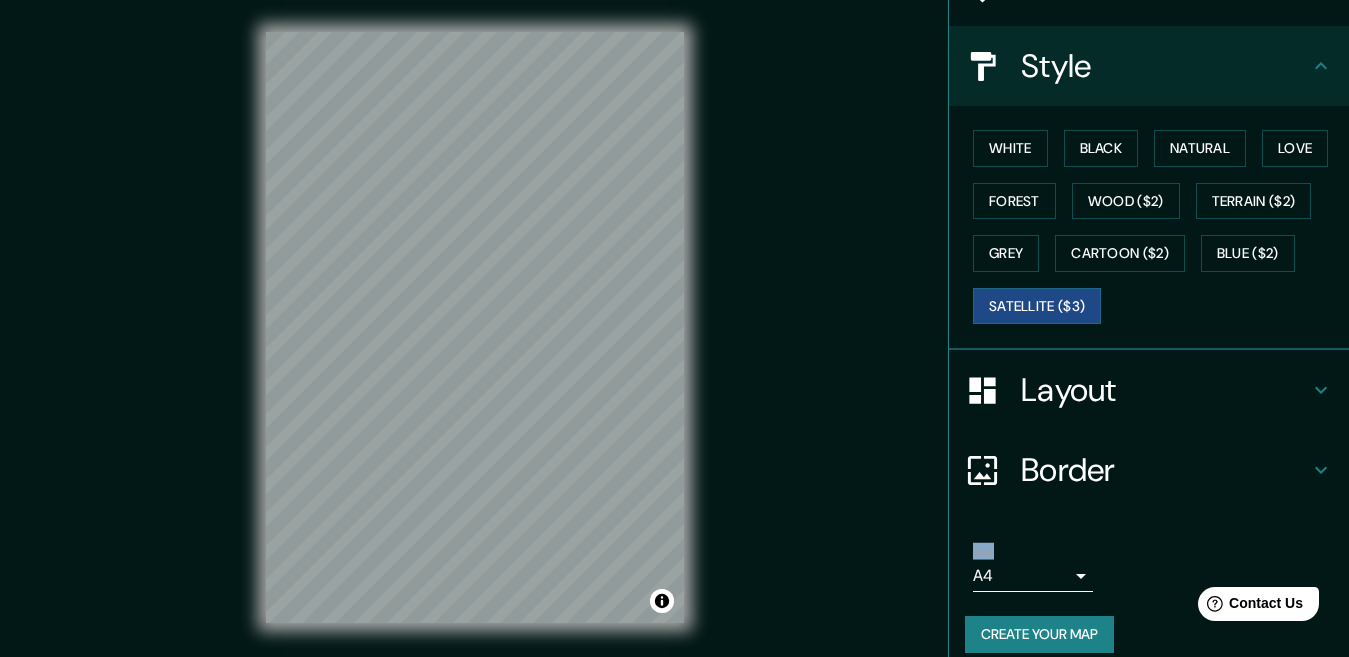 scroll, scrollTop: 220, scrollLeft: 0, axis: vertical 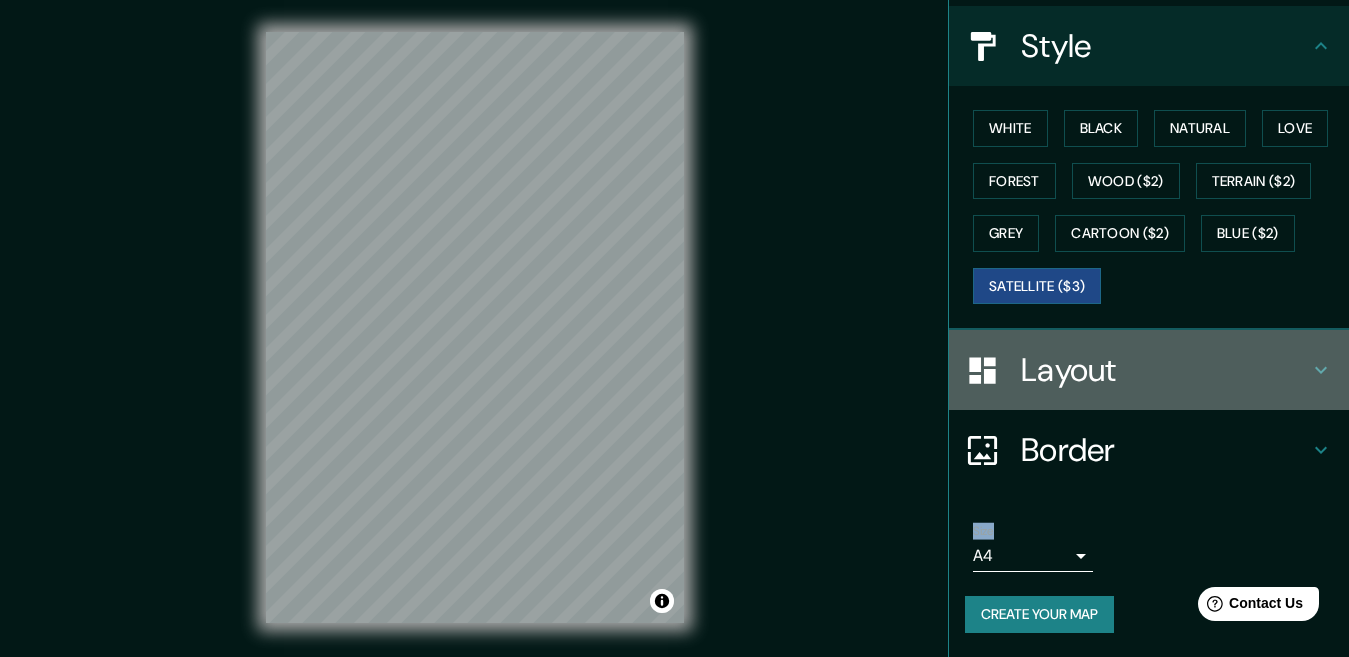 click 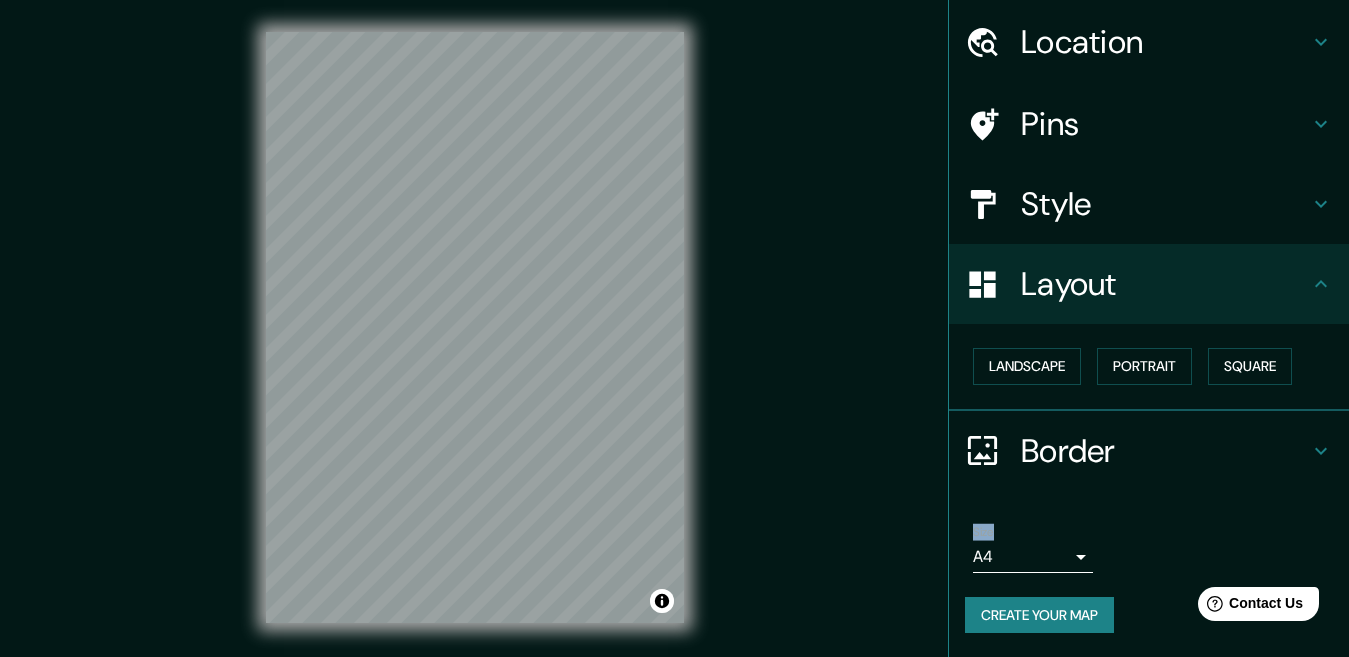 scroll, scrollTop: 62, scrollLeft: 0, axis: vertical 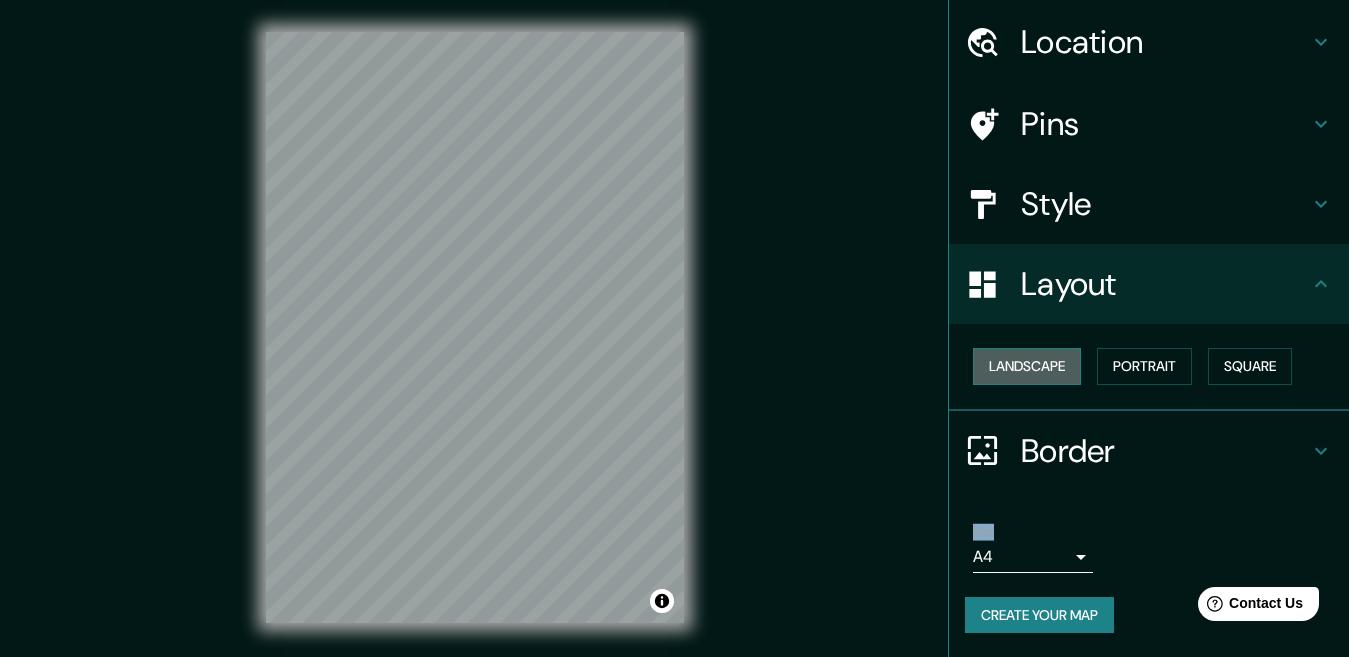 click on "Landscape" at bounding box center (1027, 366) 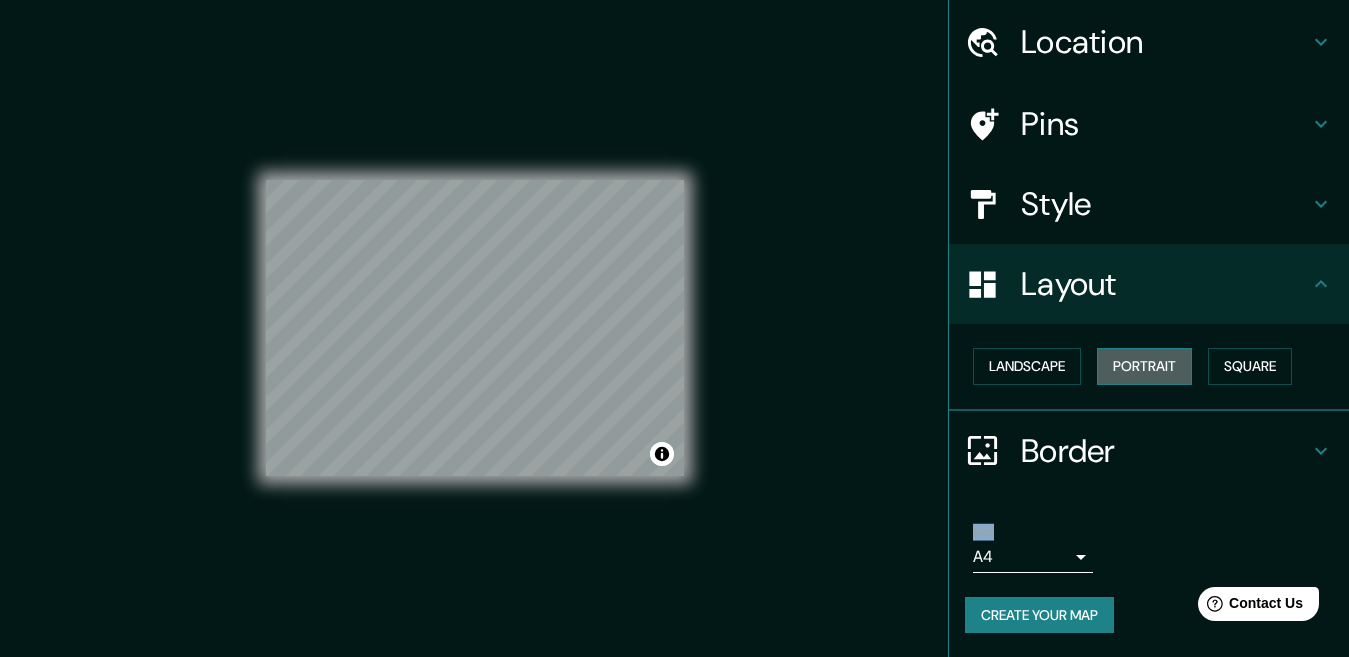 click on "Portrait" at bounding box center [1144, 366] 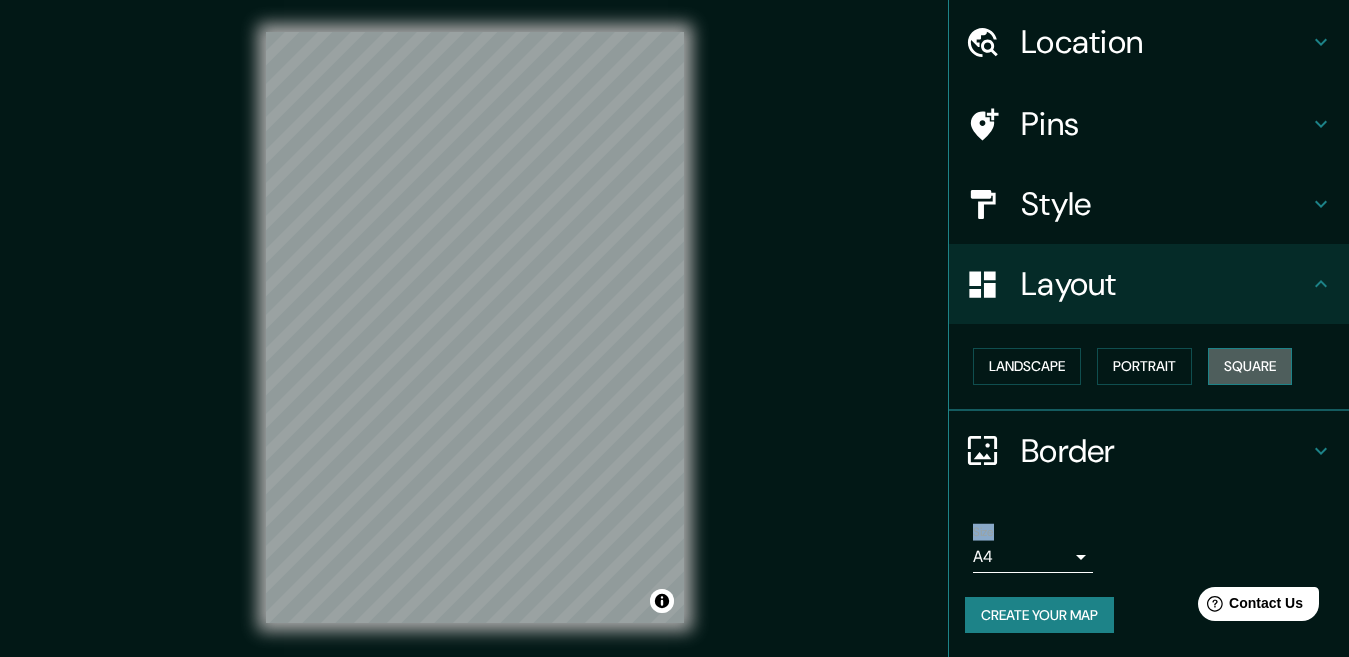 click on "Square" at bounding box center [1250, 366] 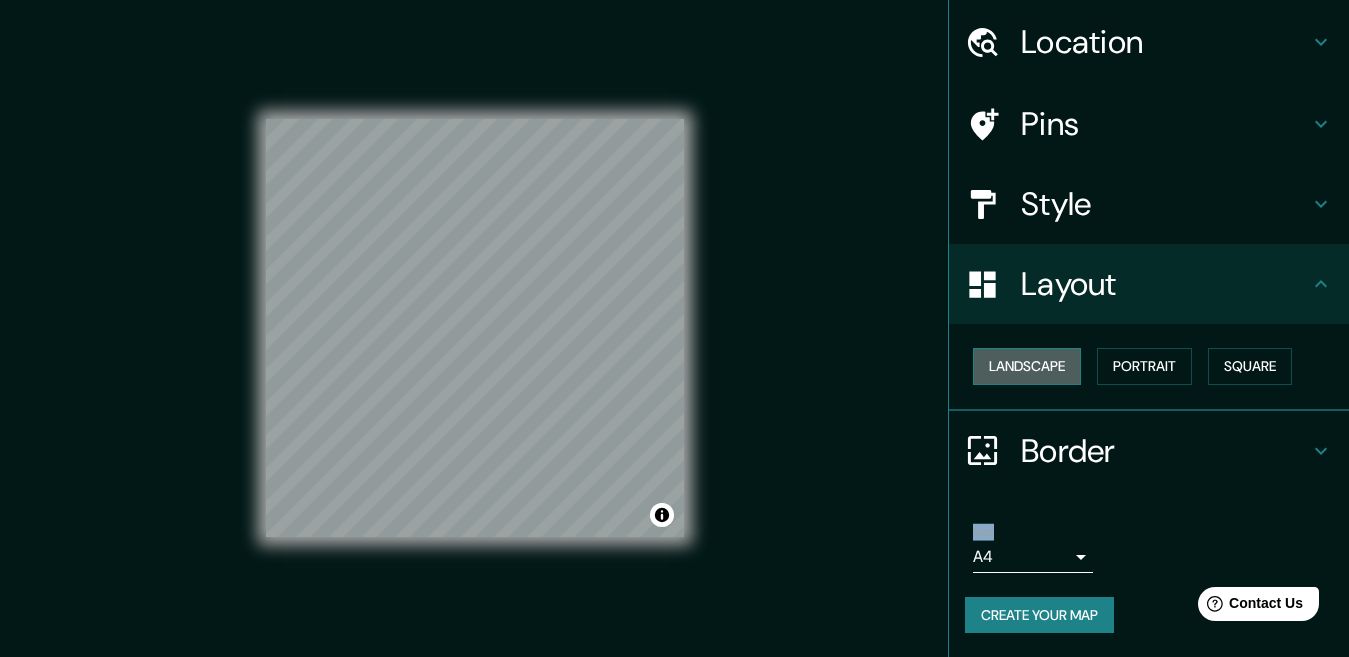 click on "Landscape" at bounding box center (1027, 366) 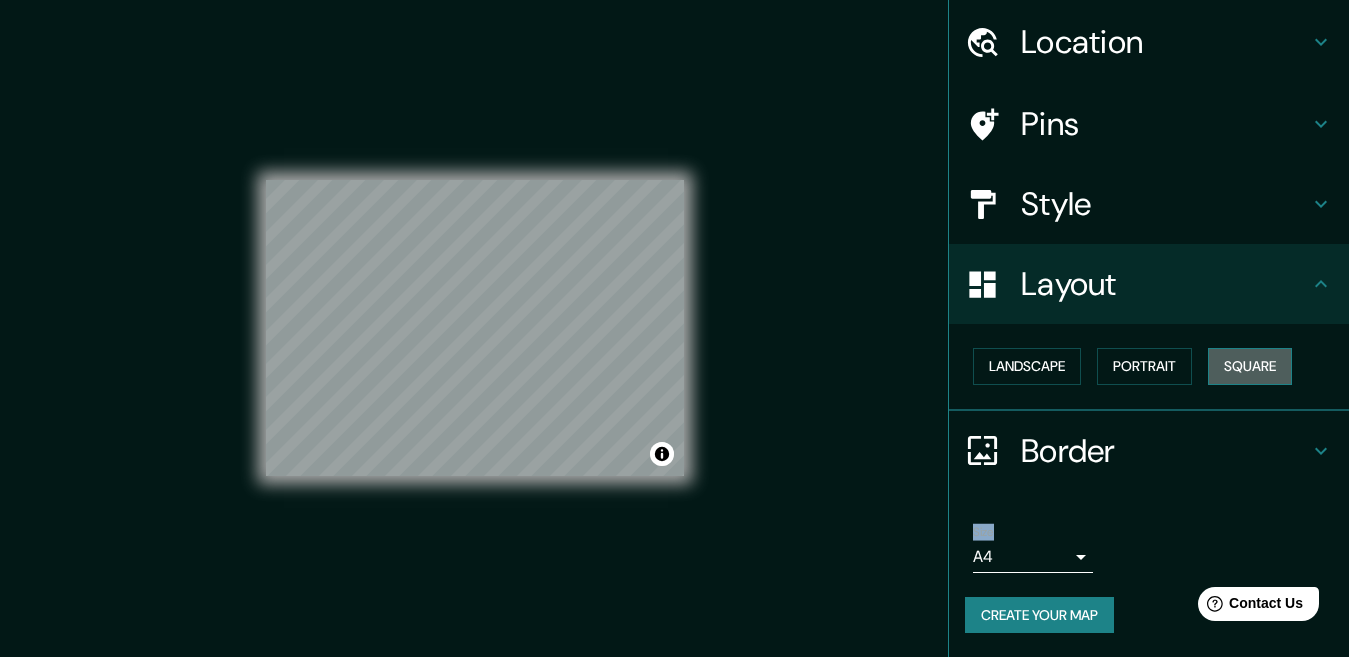 click on "Square" at bounding box center [1250, 366] 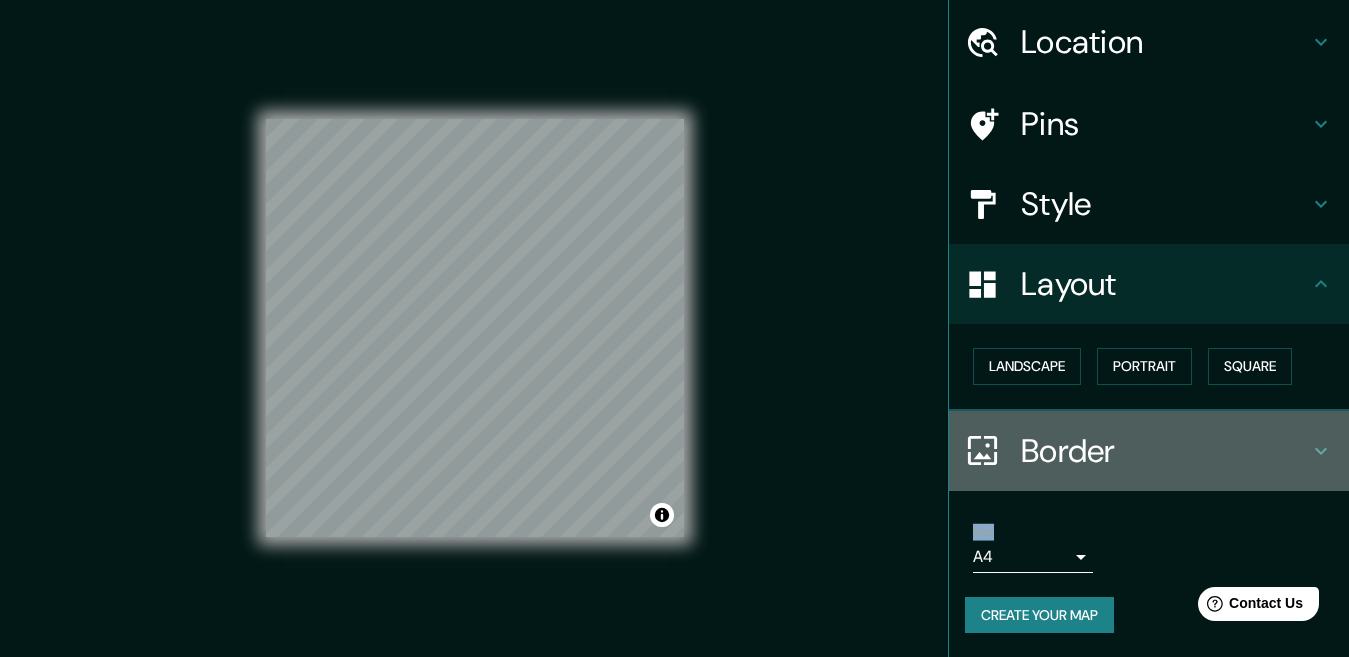 click 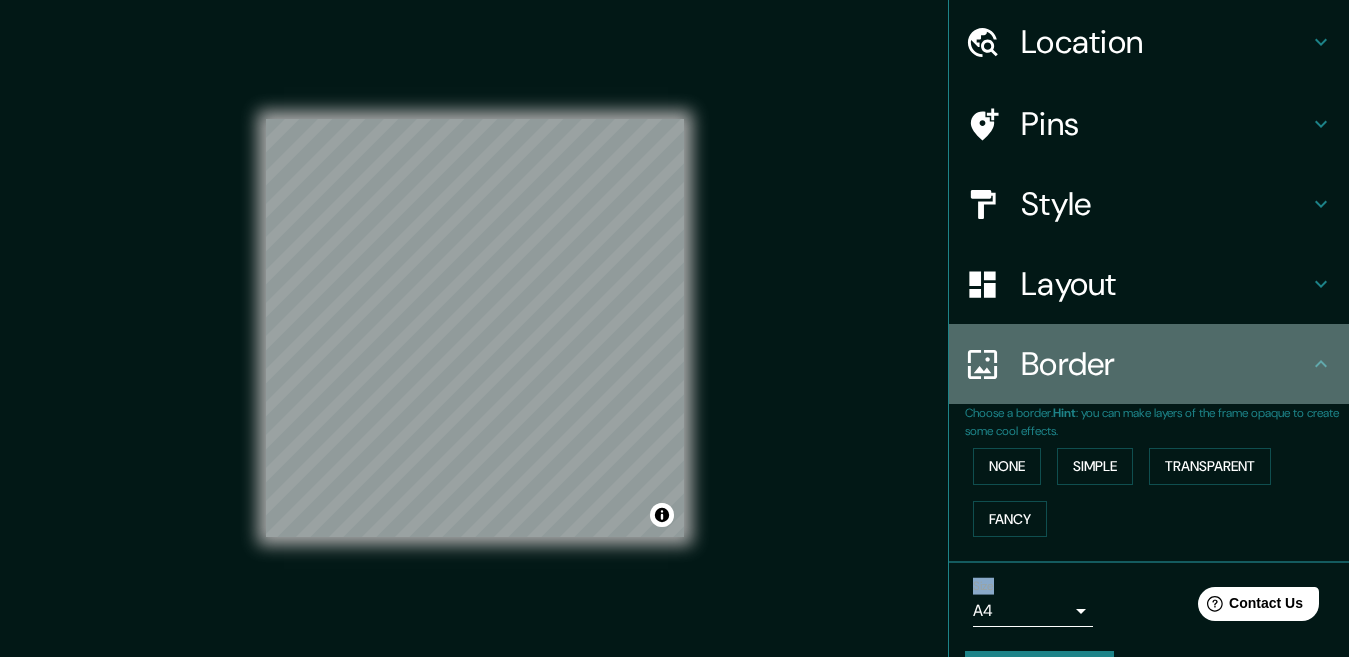 click 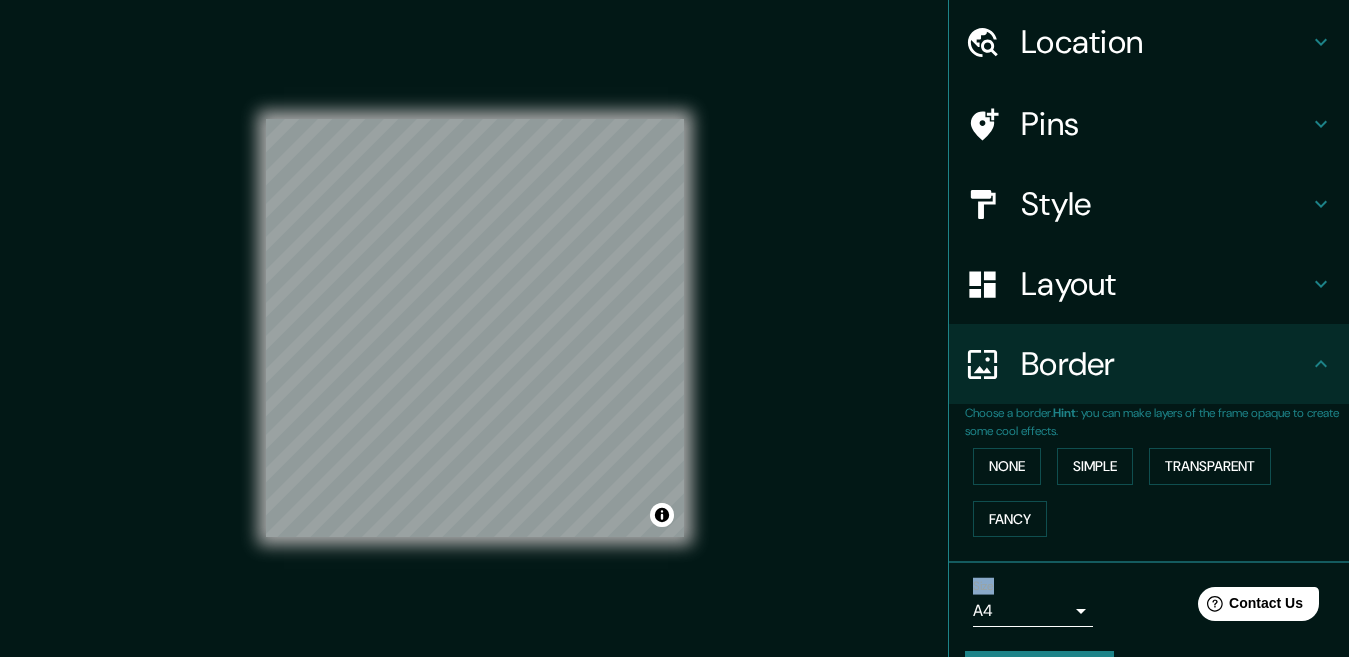 scroll, scrollTop: 117, scrollLeft: 0, axis: vertical 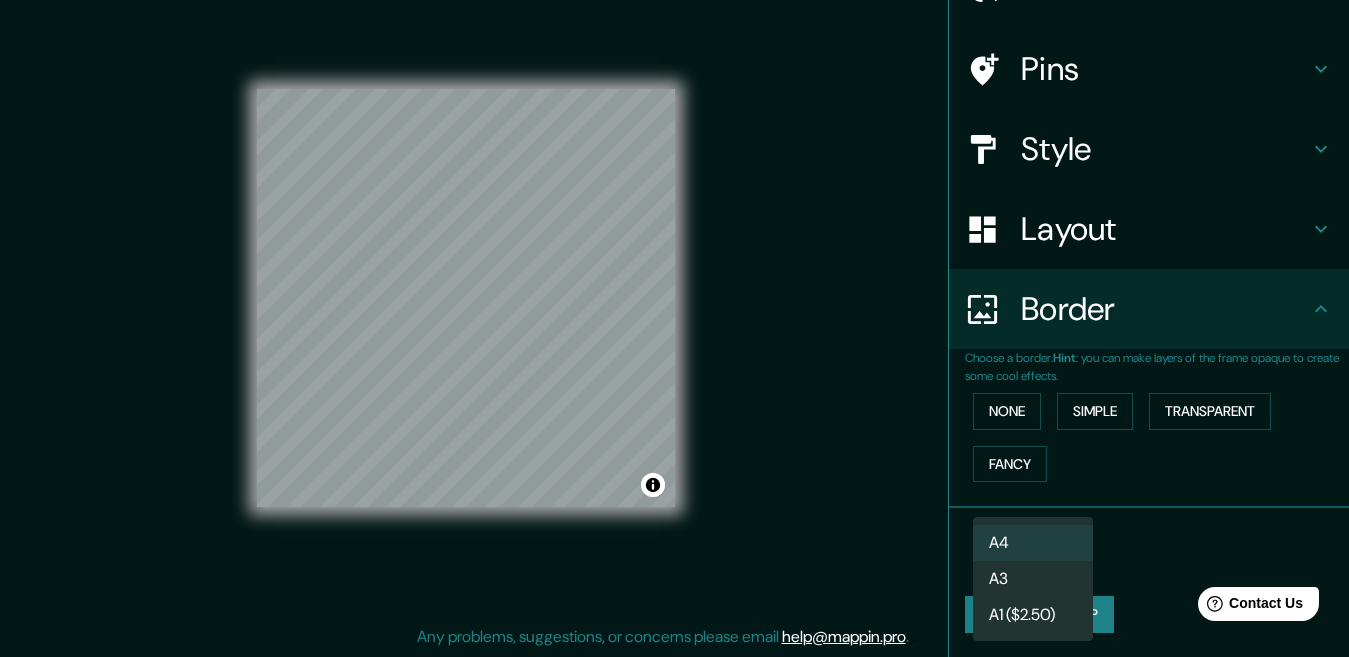 click on "Mappin Location Accha, Departamento de Cusco, [COUNTRY] Pins Style Layout Border Choose a border.  Hint : you can make layers of the frame opaque to create some cool effects. None Simple Transparent Fancy Size A4 single Create your map © Mapbox   © OpenStreetMap   Improve this map   © Maxar Any problems, suggestions, or concerns please email    help@mappin.pro . . . A4 A3 A1 ($2.50)" at bounding box center [674, 298] 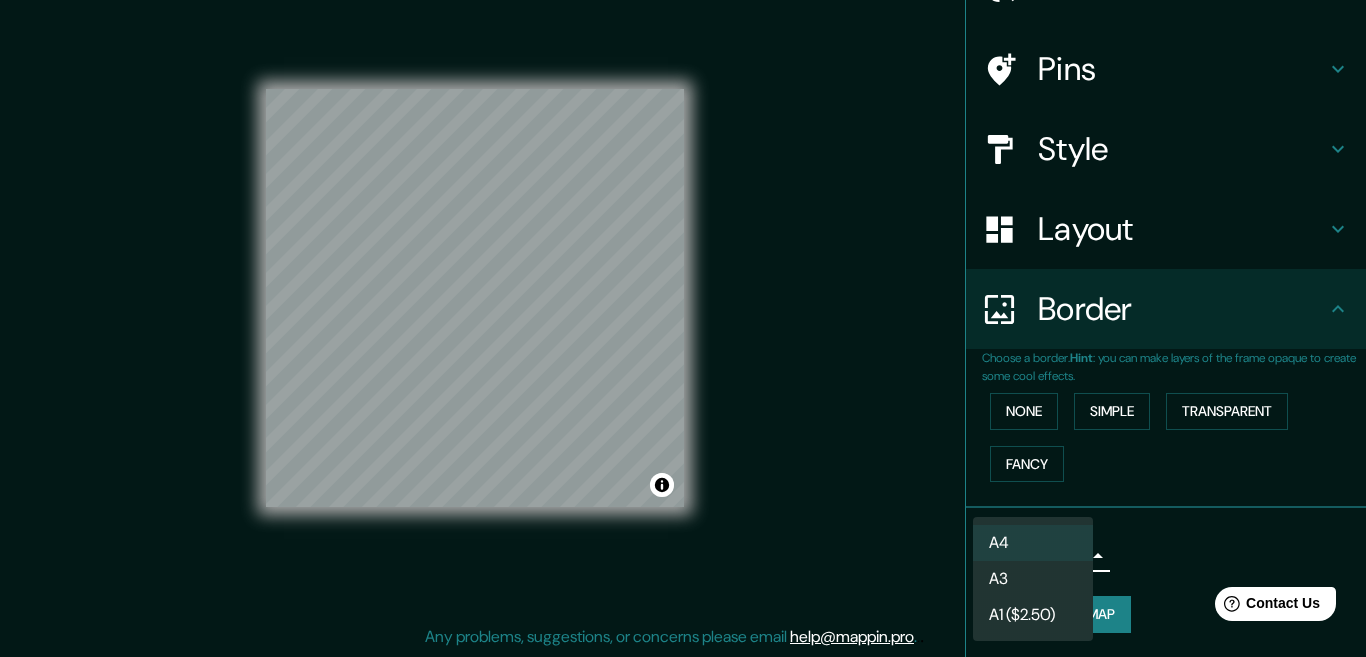click on "A3" at bounding box center [1033, 579] 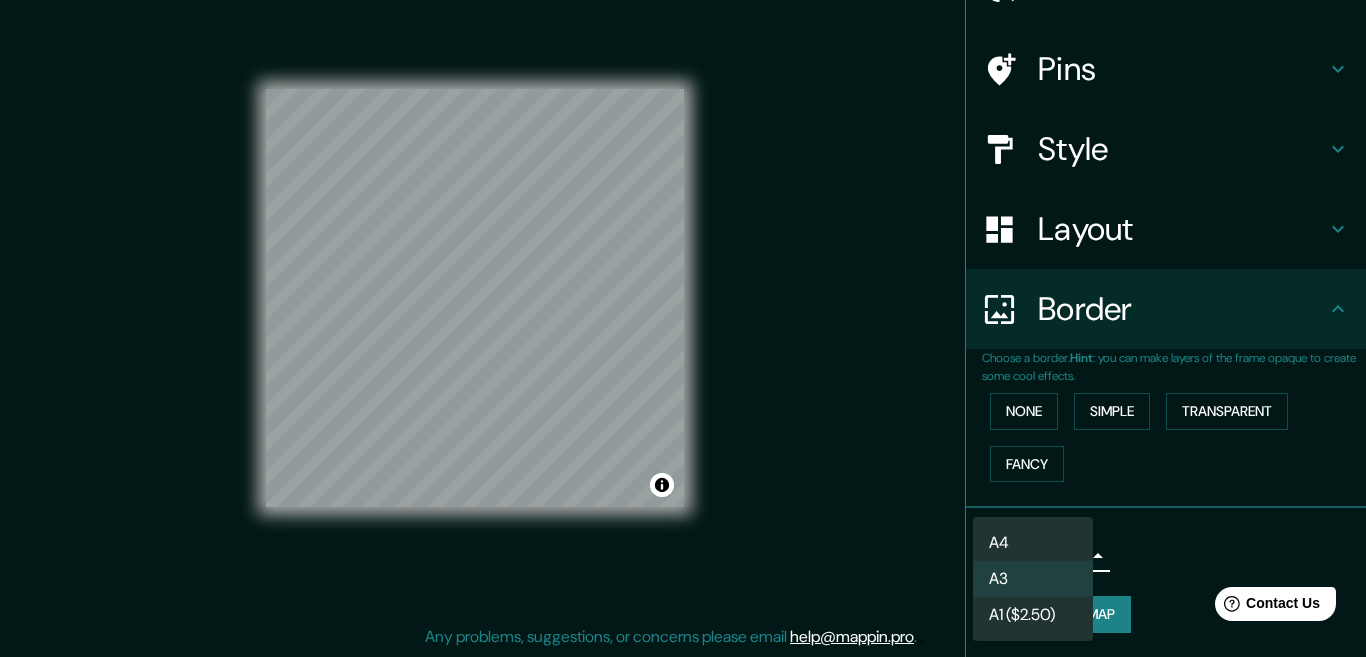 click on "Mappin Location Accha, Departamento de Cusco, [COUNTRY] Pins Style Layout Border Choose a border.  Hint : you can make layers of the frame opaque to create some cool effects. None Simple Transparent Fancy Size A3 single Create your map © Mapbox   © OpenStreetMap   Improve this map   © Maxar Any problems, suggestions, or concerns please email    help@mappin.pro . . . A4 A3 A1 ($2.50)" at bounding box center (683, 298) 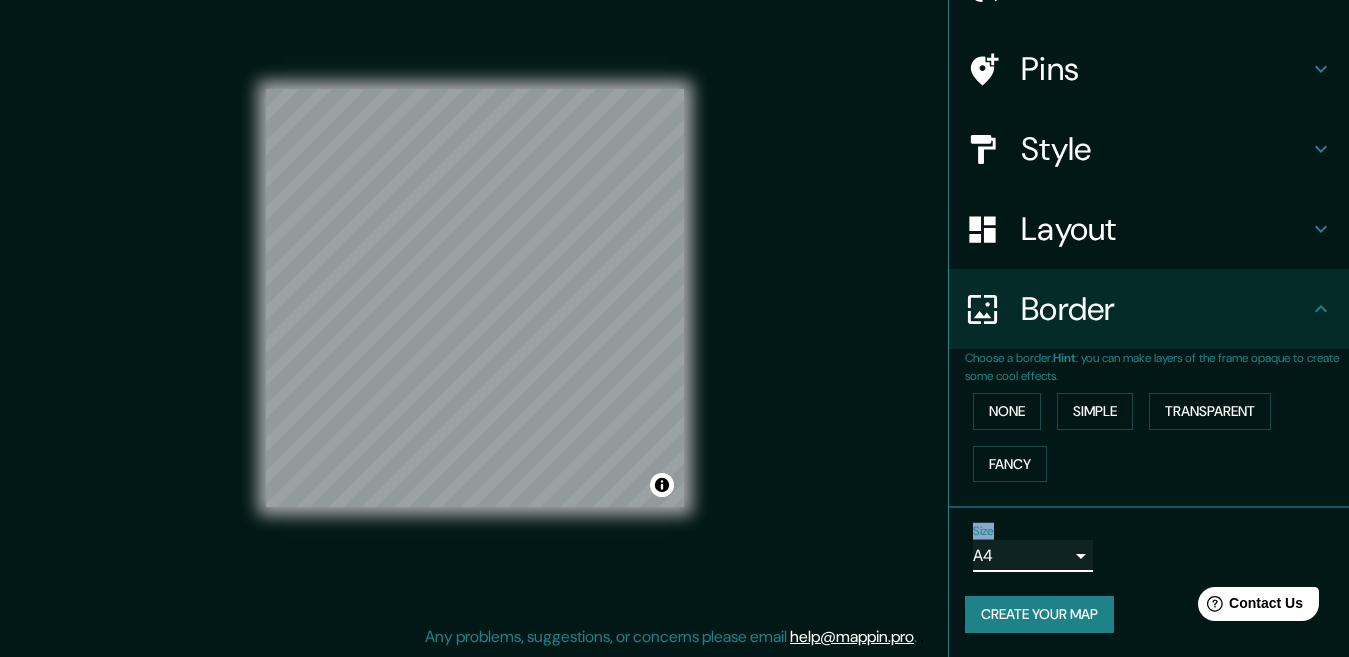 scroll, scrollTop: 0, scrollLeft: 0, axis: both 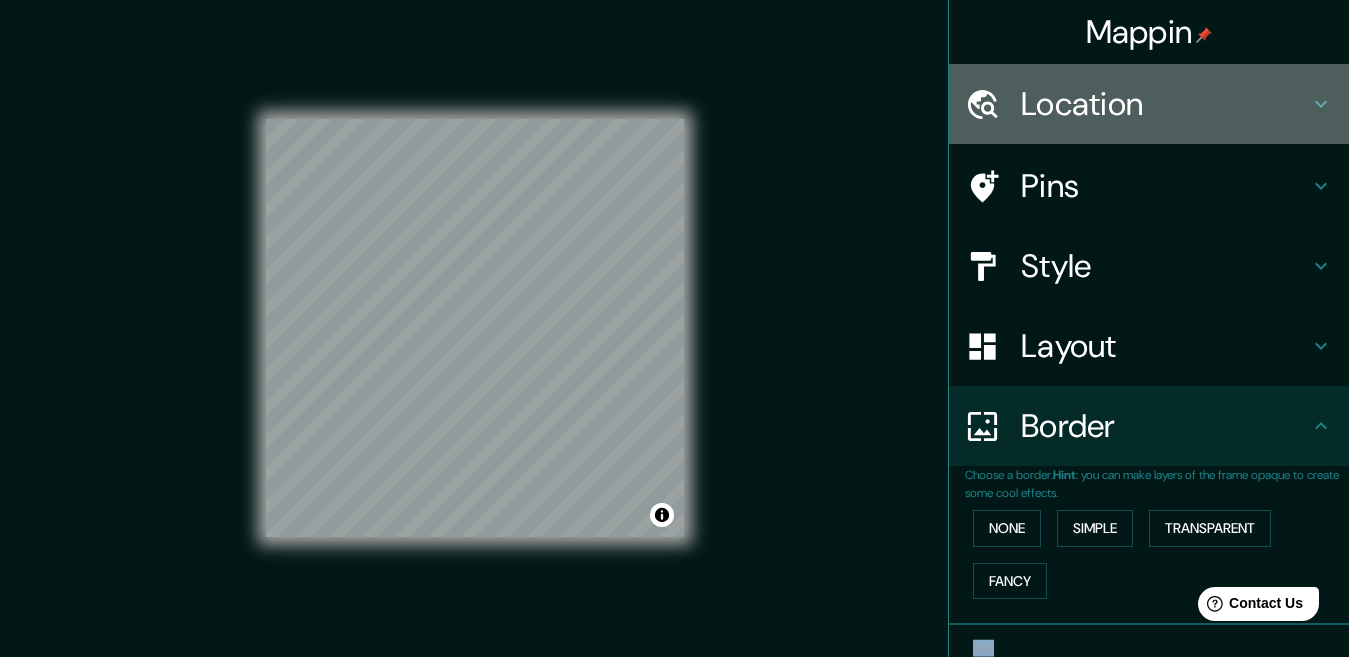 click 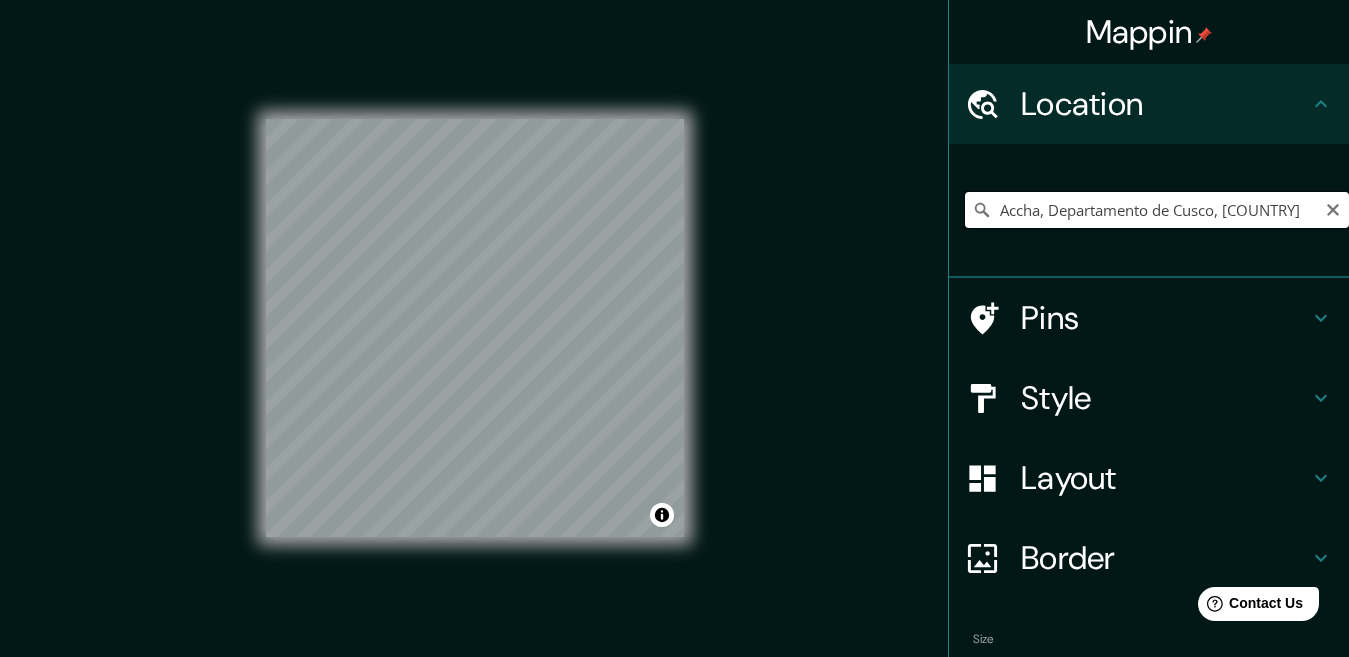click on "Accha, Departamento de Cusco, [COUNTRY]" at bounding box center [1157, 210] 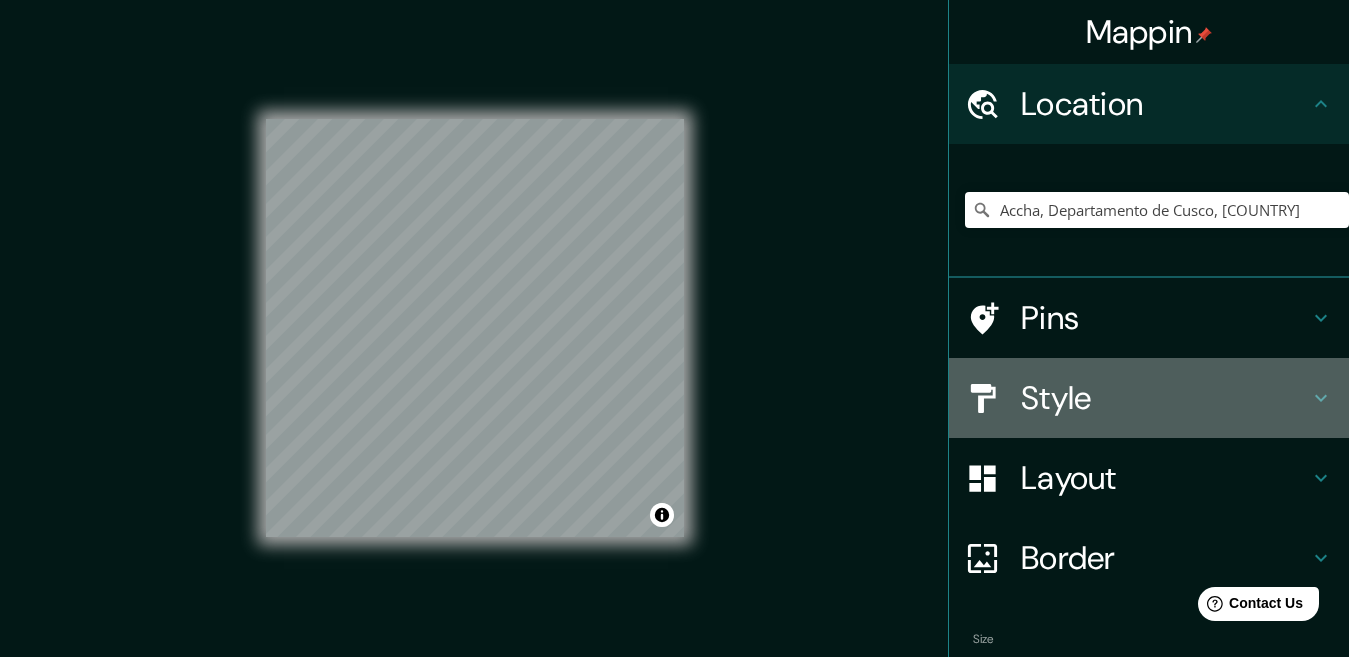 click on "Style" at bounding box center (1165, 398) 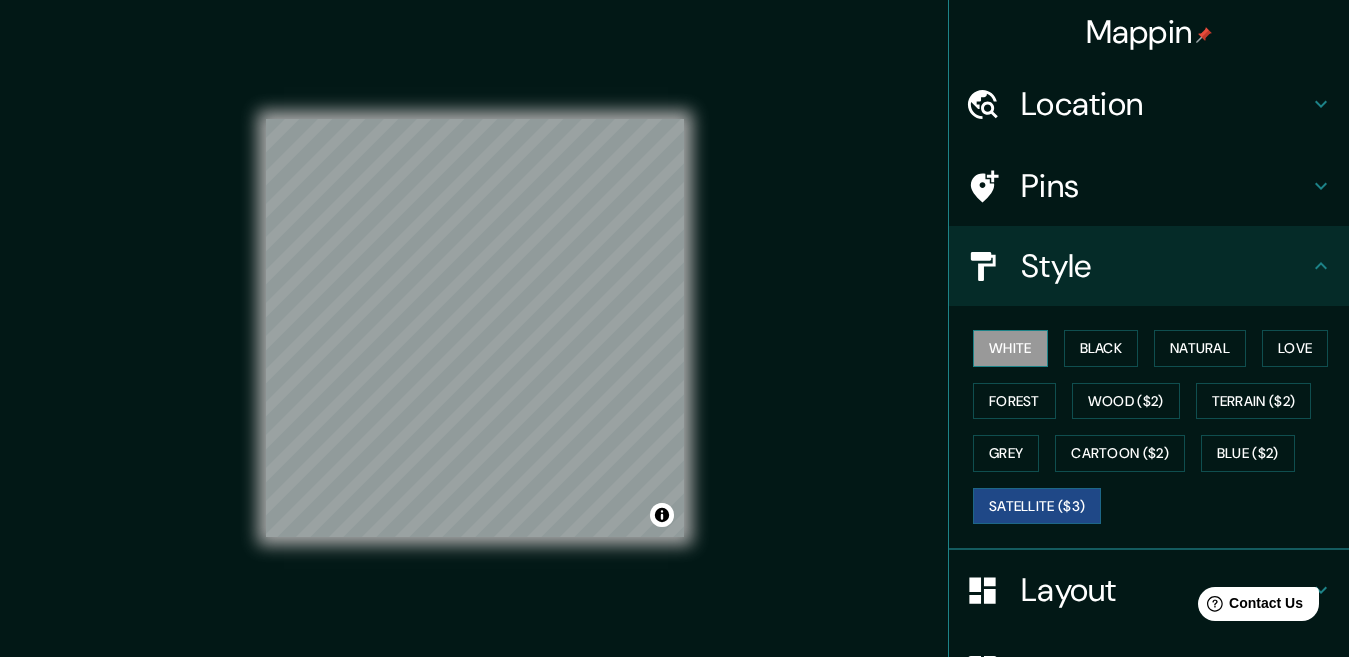 click on "White" at bounding box center (1010, 348) 